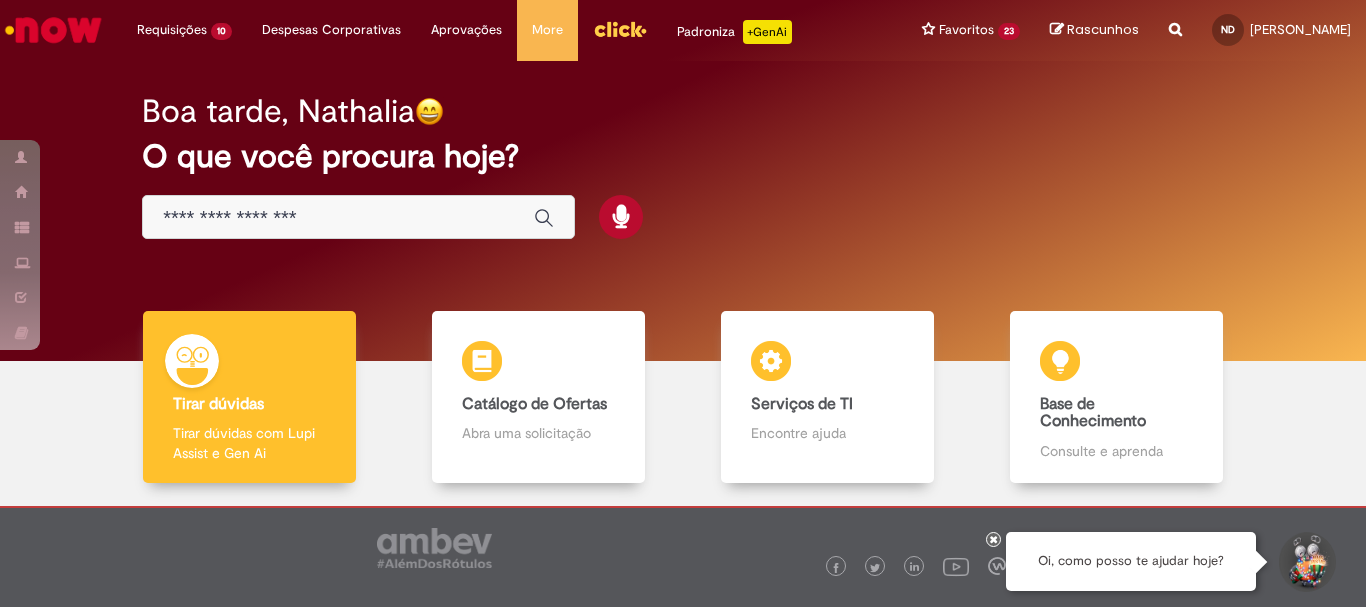 scroll, scrollTop: 0, scrollLeft: 0, axis: both 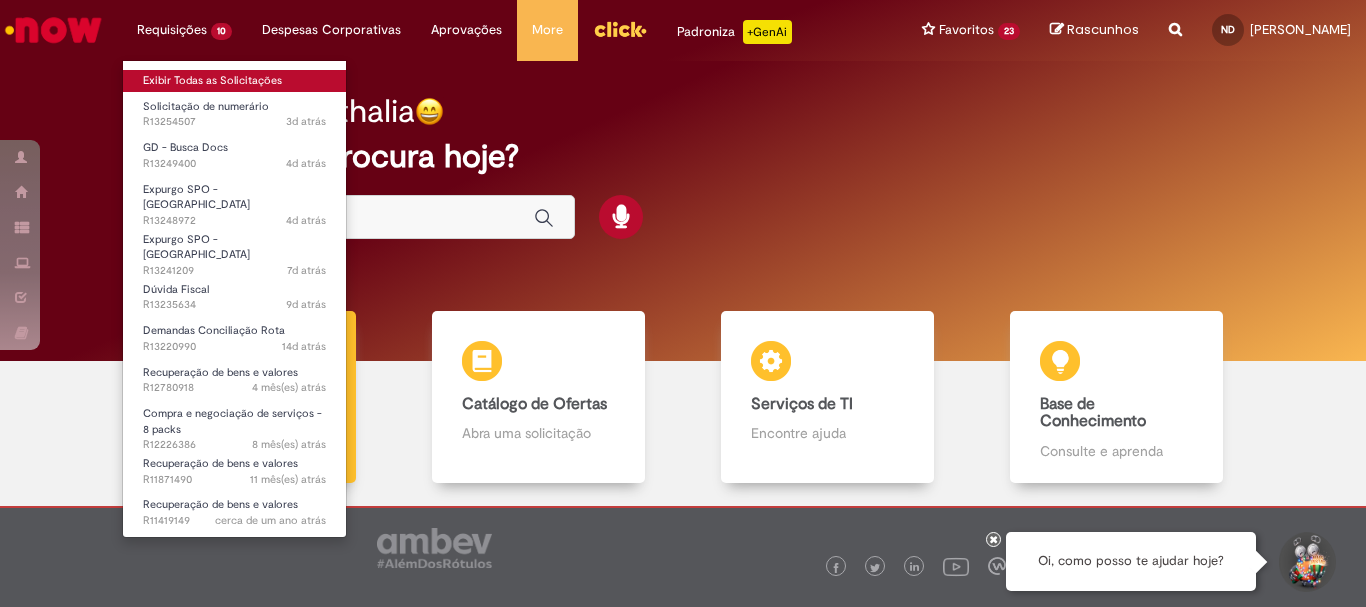 click on "Exibir Todas as Solicitações" at bounding box center [234, 81] 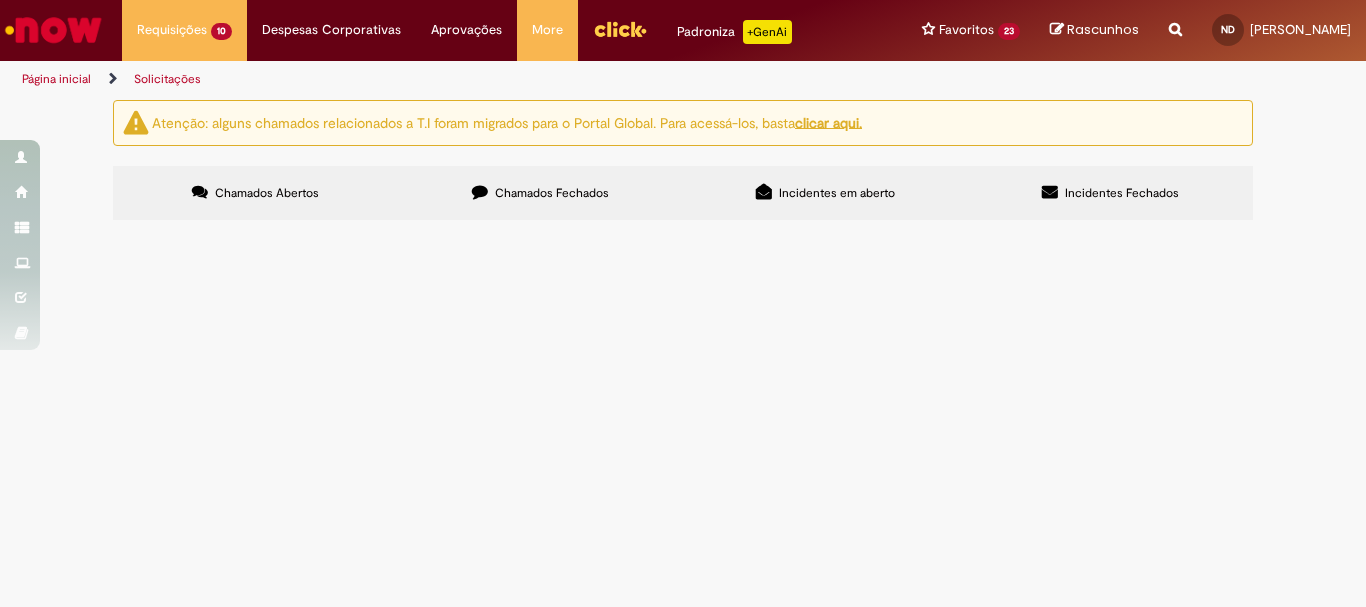 scroll, scrollTop: 200, scrollLeft: 0, axis: vertical 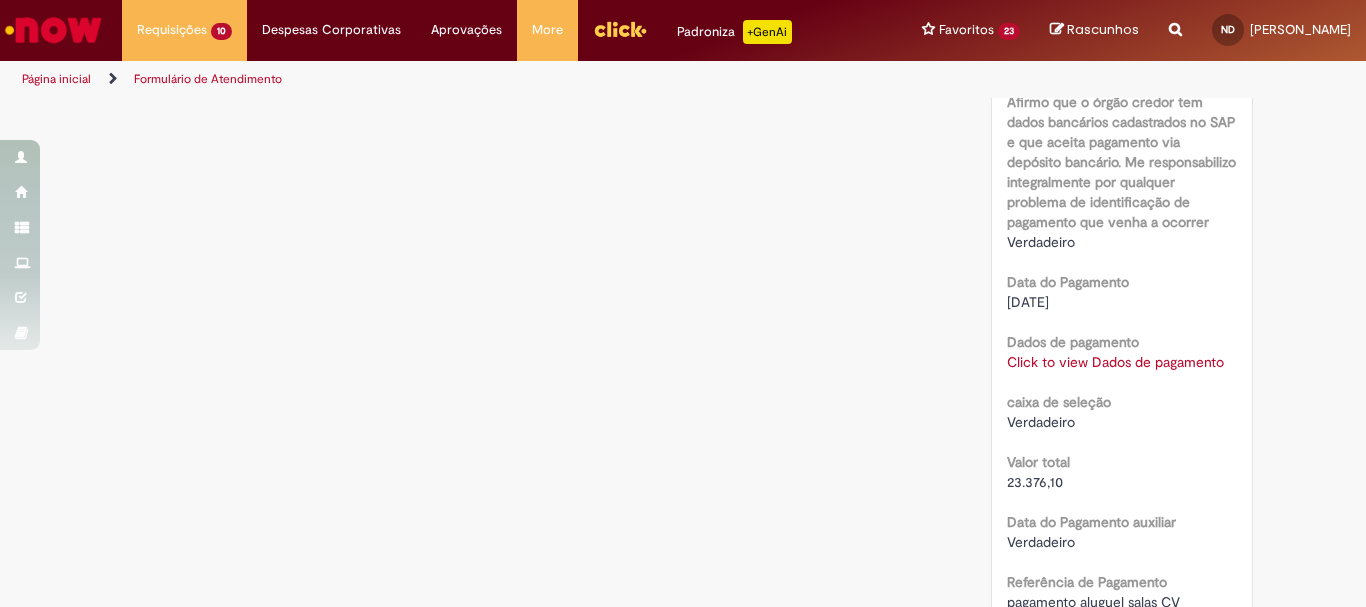 click on "Click to view Dados de pagamento" at bounding box center (1115, 362) 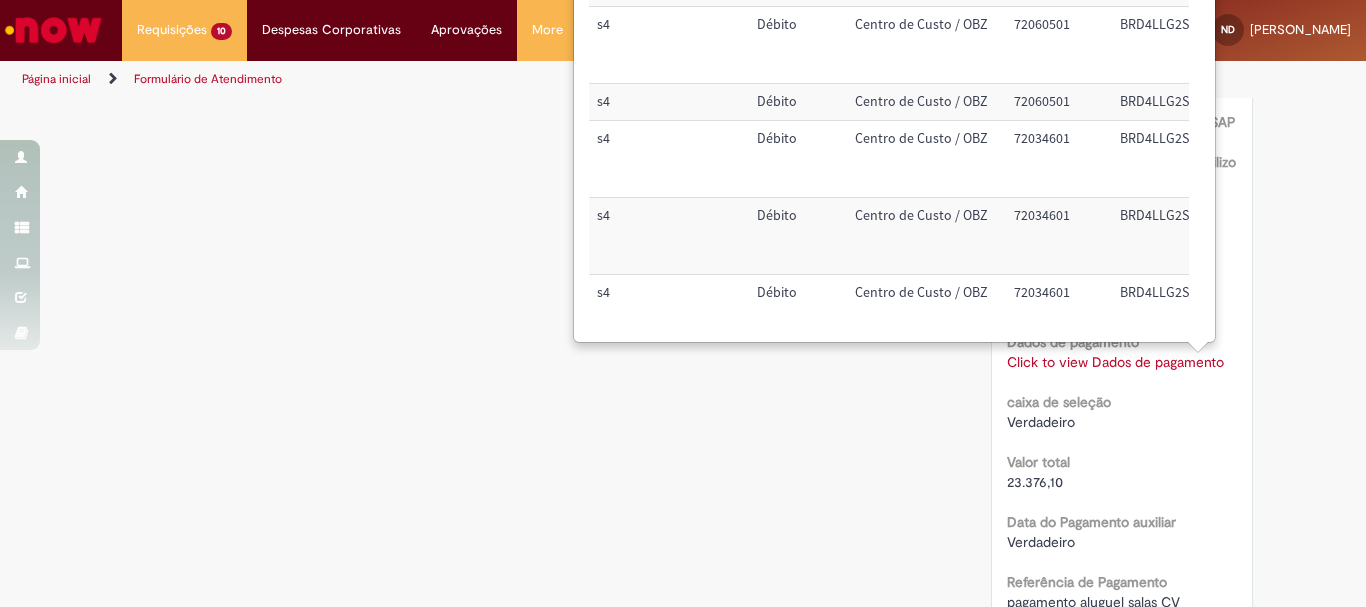 click on "SAP Interim
s4
Cod SAP solicitante
90130736
Empresa do solicitante
AMBEV S.A.
Código SAP da empresa do solicitante
BR16
Código SAP da localidade do [GEOGRAPHIC_DATA]
BR3O
Unidade para o pagamento
CD Votorantim
Código da Unidade
BRD4
CNPJ da Unidade
7526557007899
Nome da Empresa
AMBEV S.A.
Código da empresa
BR16
Estou autorizado pelo responsável da unidade em questão para fazer pagamento para a mesma
Verdadeiro
Fornecedor
BANDEIRAS ADMINISTRACAO DE BENS
CNPJ/CPF do fornecedor
02730878000108
Código SAP do Fornecedor" at bounding box center (1122, -261) 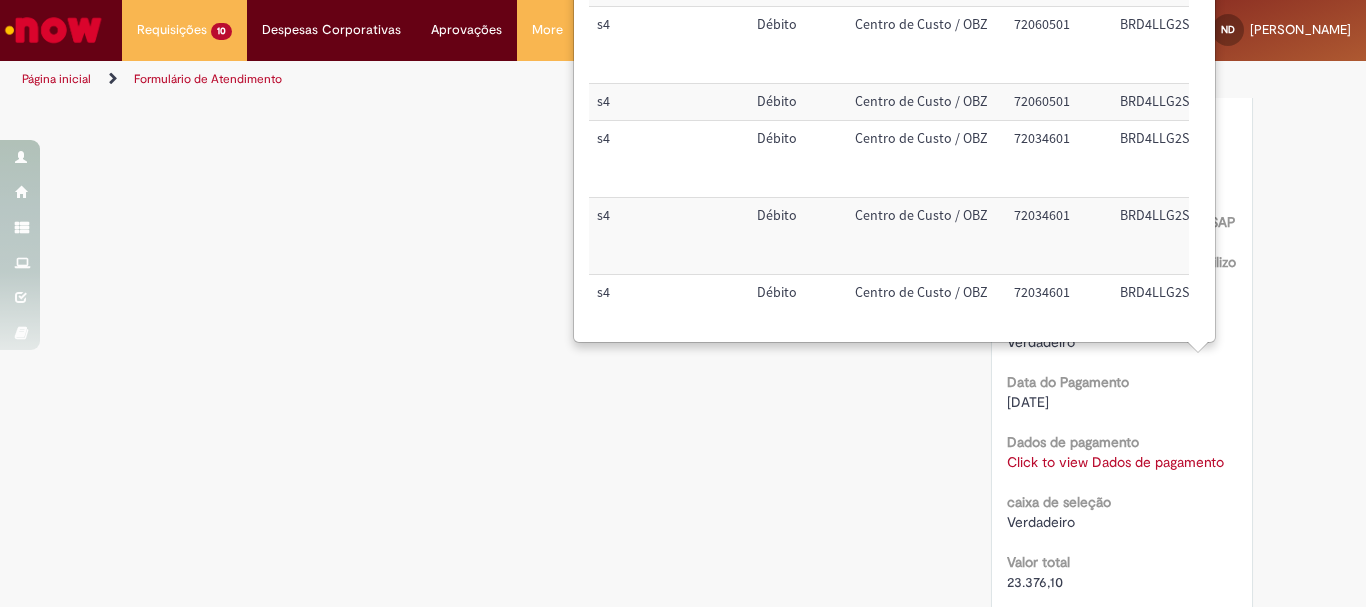 scroll, scrollTop: 1500, scrollLeft: 0, axis: vertical 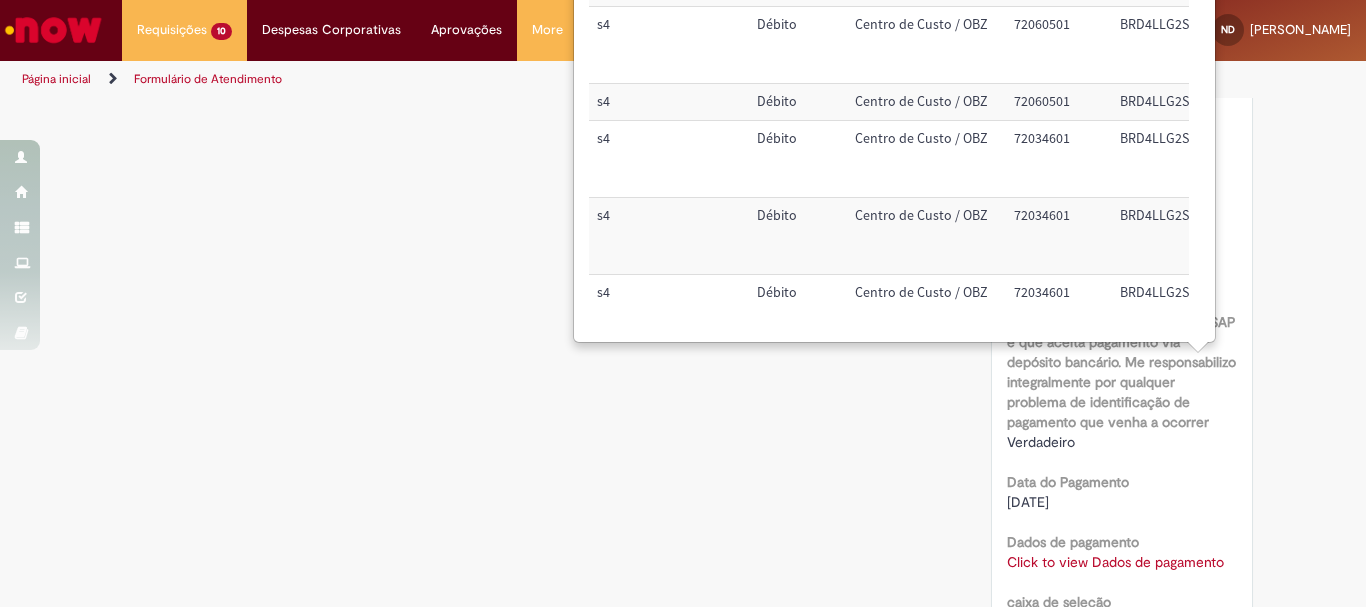 click on "[DATE]" at bounding box center (1122, 502) 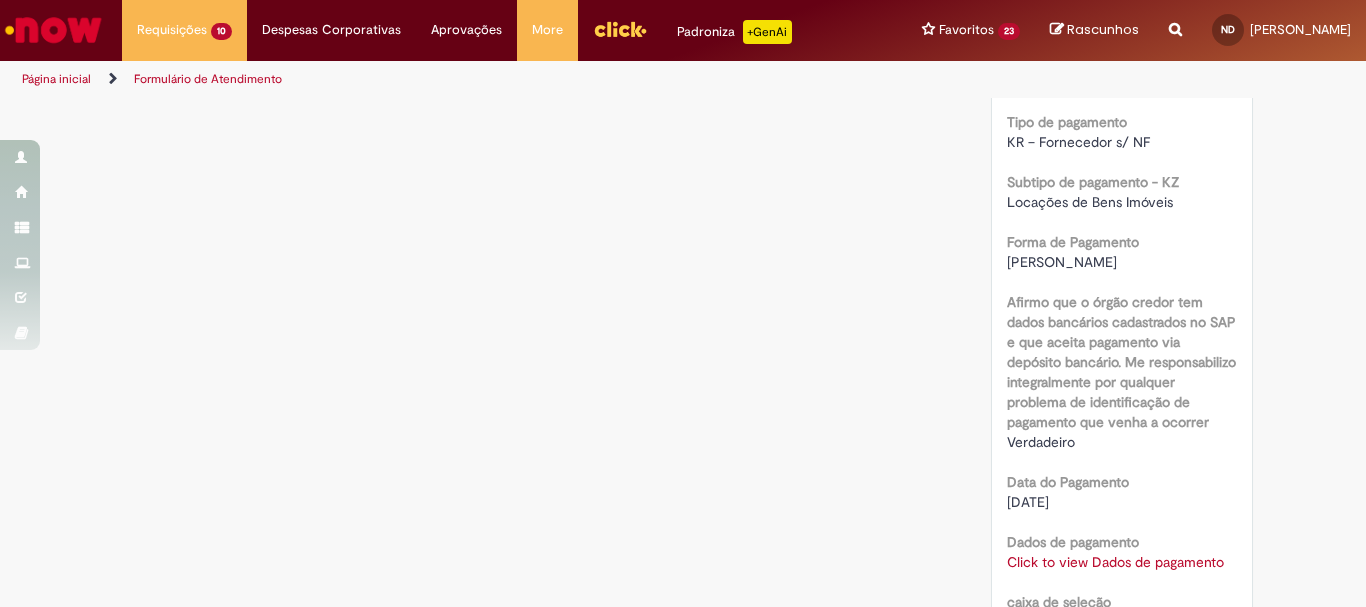 click on "Click to view Dados de pagamento" at bounding box center [1115, 562] 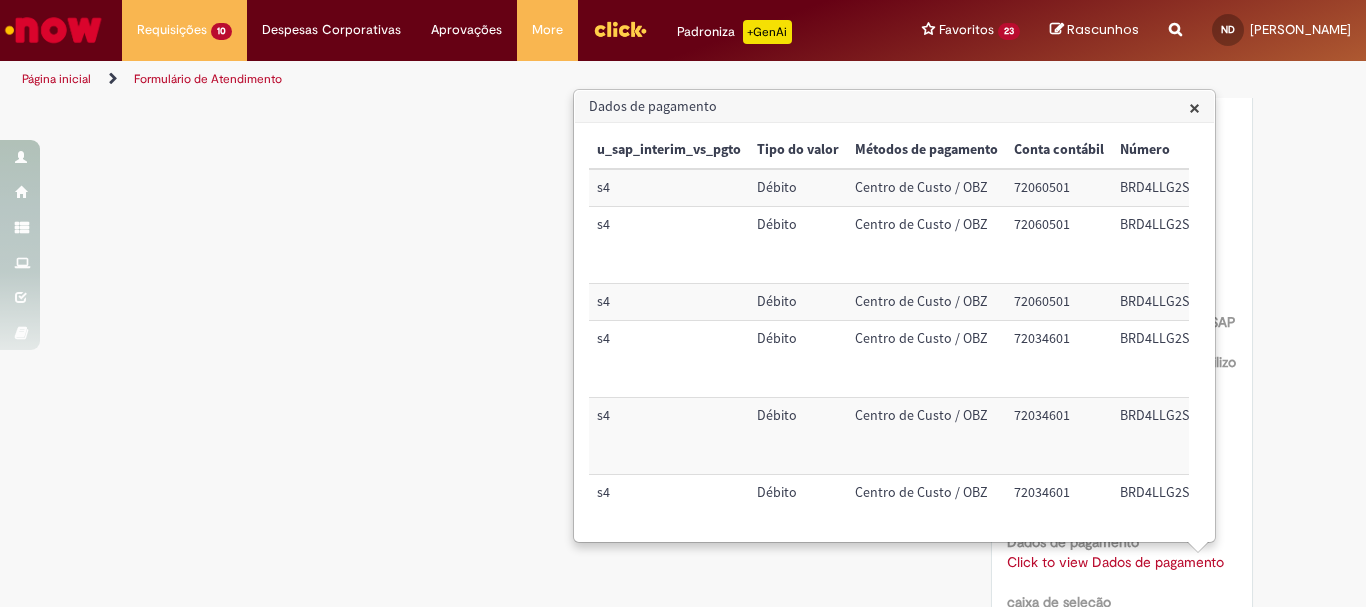 scroll, scrollTop: 131, scrollLeft: 0, axis: vertical 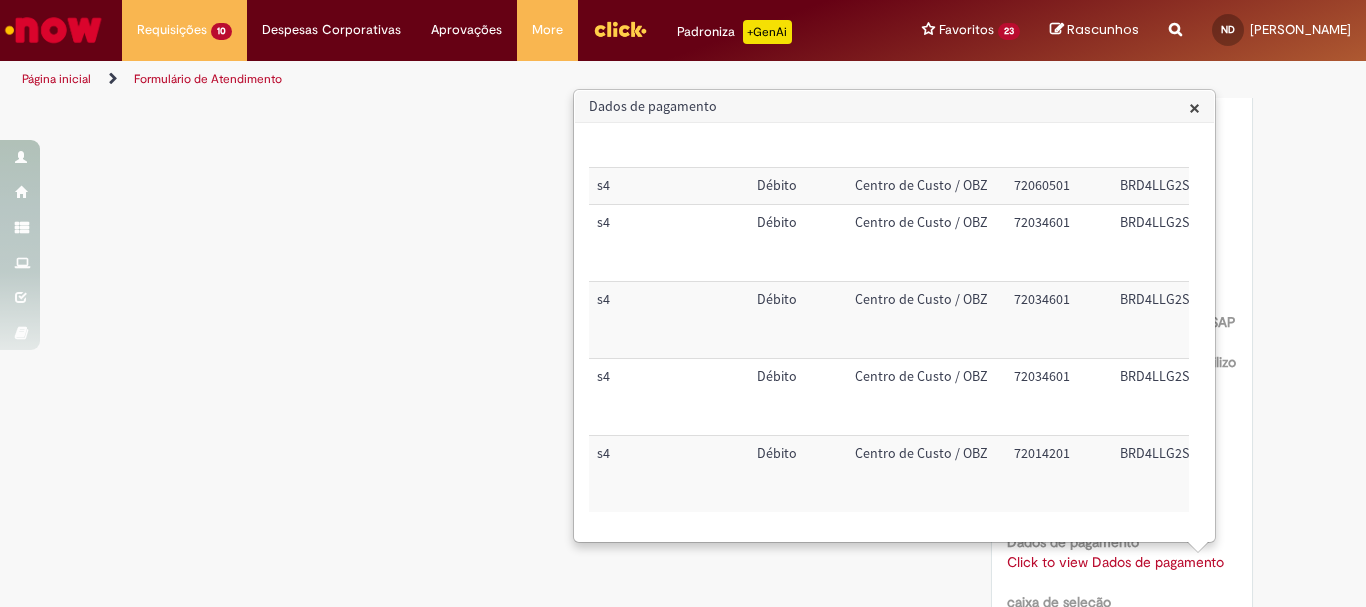 click on "Opções do Chamado
Cancelar Chamado
Detalhes do tíquete       Sua solicitação foi enviada
Número
R13254507
Status
[GEOGRAPHIC_DATA]
Criação
3d atrás 3 dias atrás
Conclusão Estimada
[DATE] 15:27:56
Opções
SAP Interim
s4
Cod SAP solicitante
90130736
Empresa do solicitante
AMBEV S.A.
Código SAP da empresa do solicitante
BR16
Código SAP da localidade do [GEOGRAPHIC_DATA]
BR3O
Unidade para o pagamento
CD Votorantim
Código da Unidade
BRD4
CNPJ da Unidade
7526557007899" at bounding box center [1122, 18] 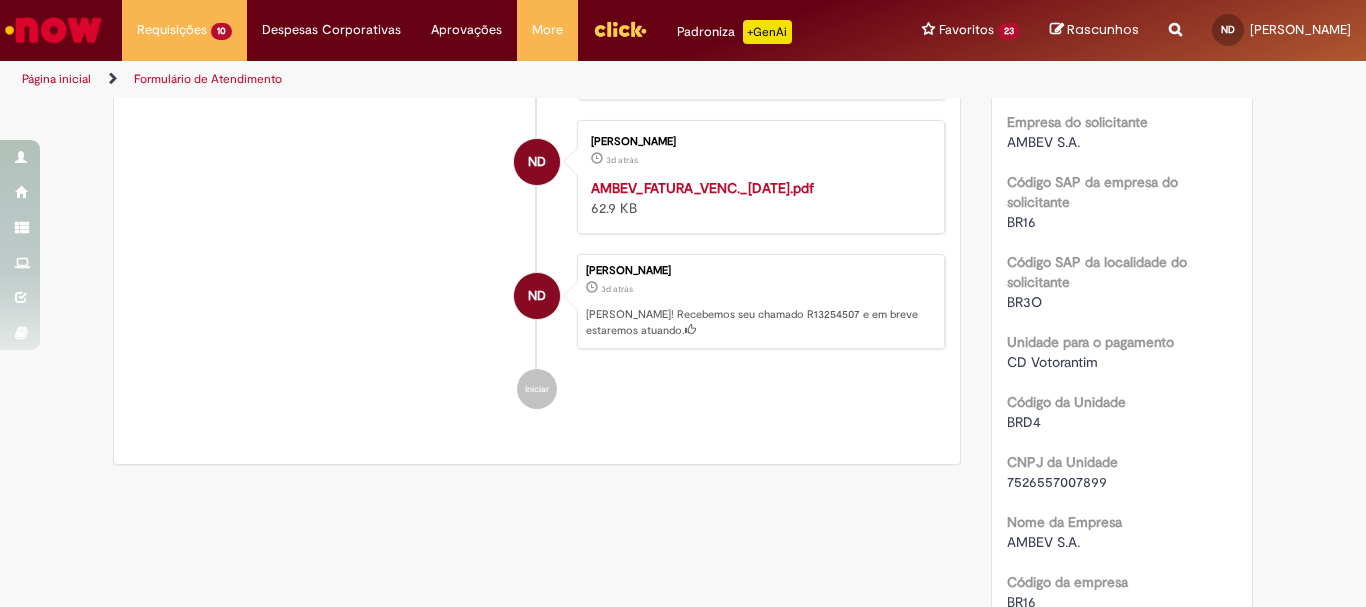 scroll, scrollTop: 0, scrollLeft: 0, axis: both 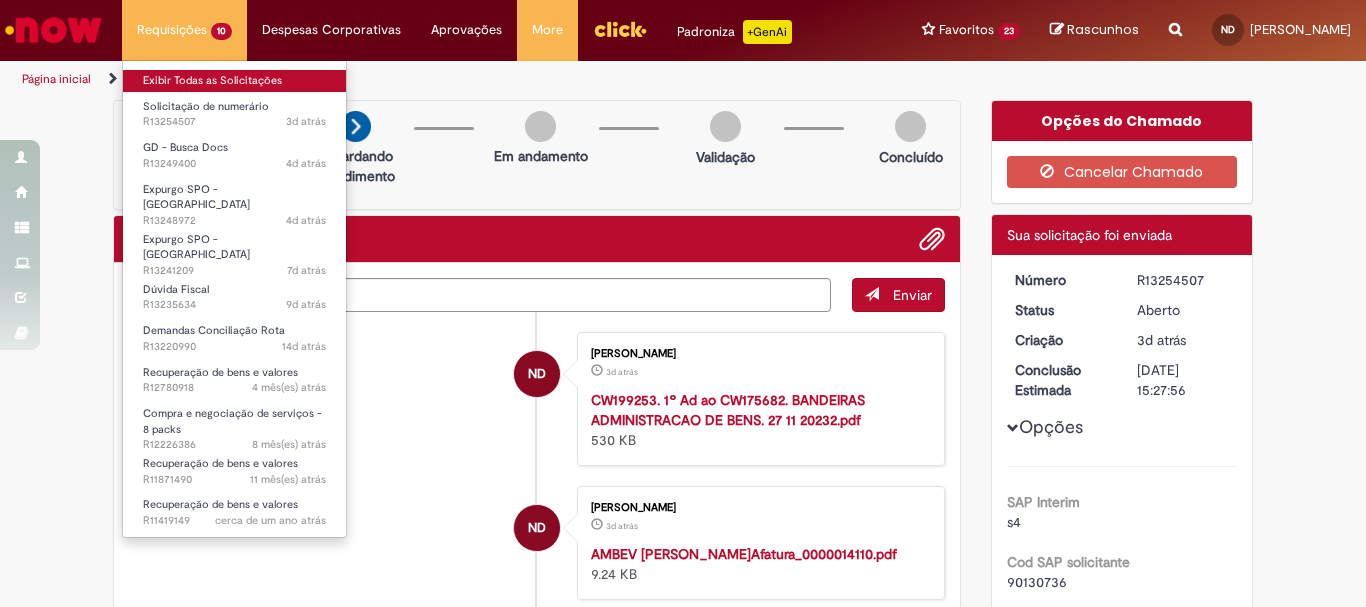 click on "Exibir Todas as Solicitações" at bounding box center [234, 81] 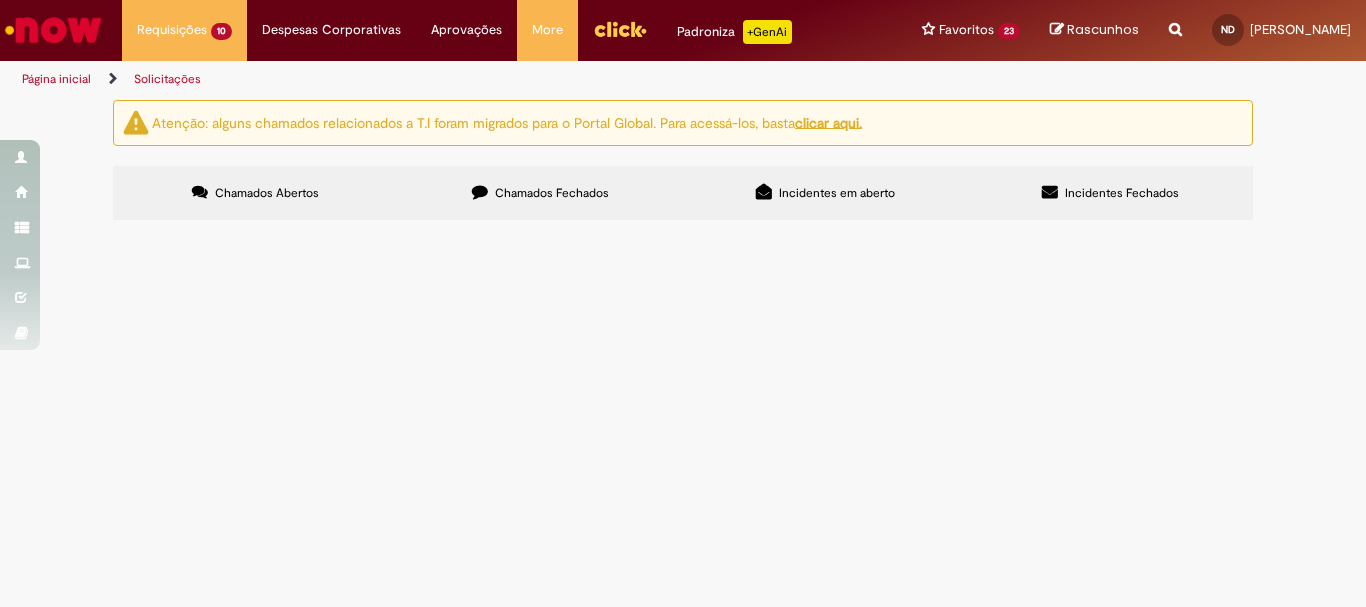 scroll, scrollTop: 300, scrollLeft: 0, axis: vertical 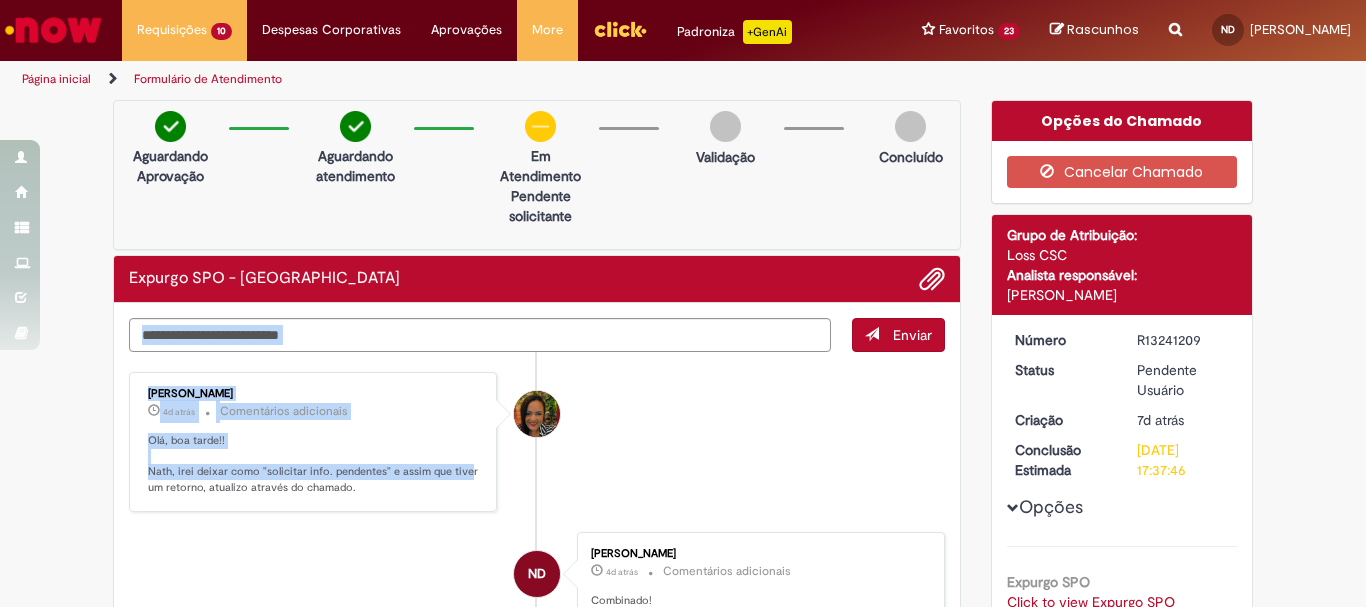 drag, startPoint x: 128, startPoint y: 311, endPoint x: 459, endPoint y: 477, distance: 370.29312 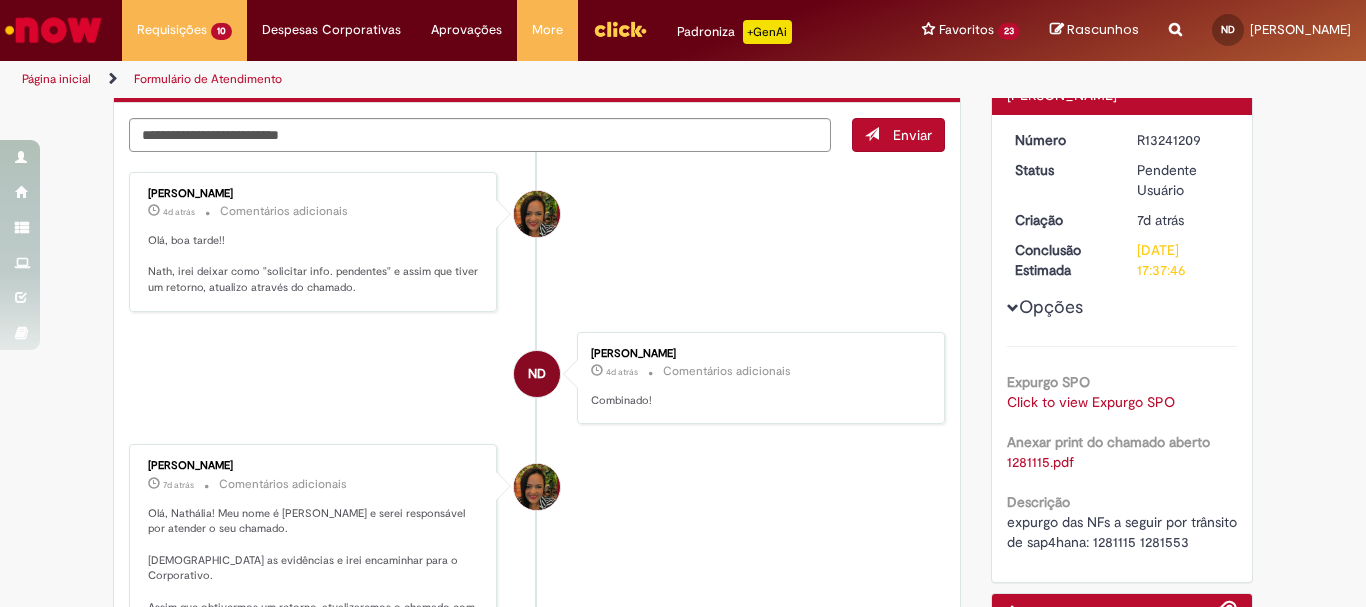 scroll, scrollTop: 0, scrollLeft: 0, axis: both 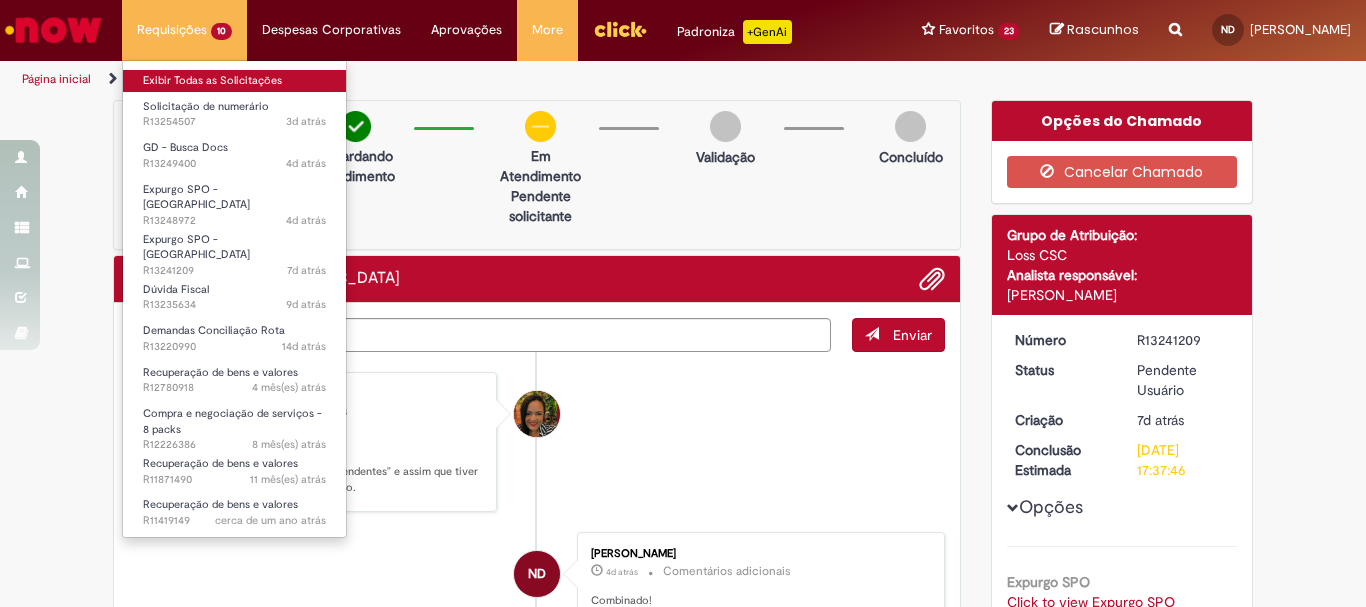 click on "Exibir Todas as Solicitações" at bounding box center [234, 81] 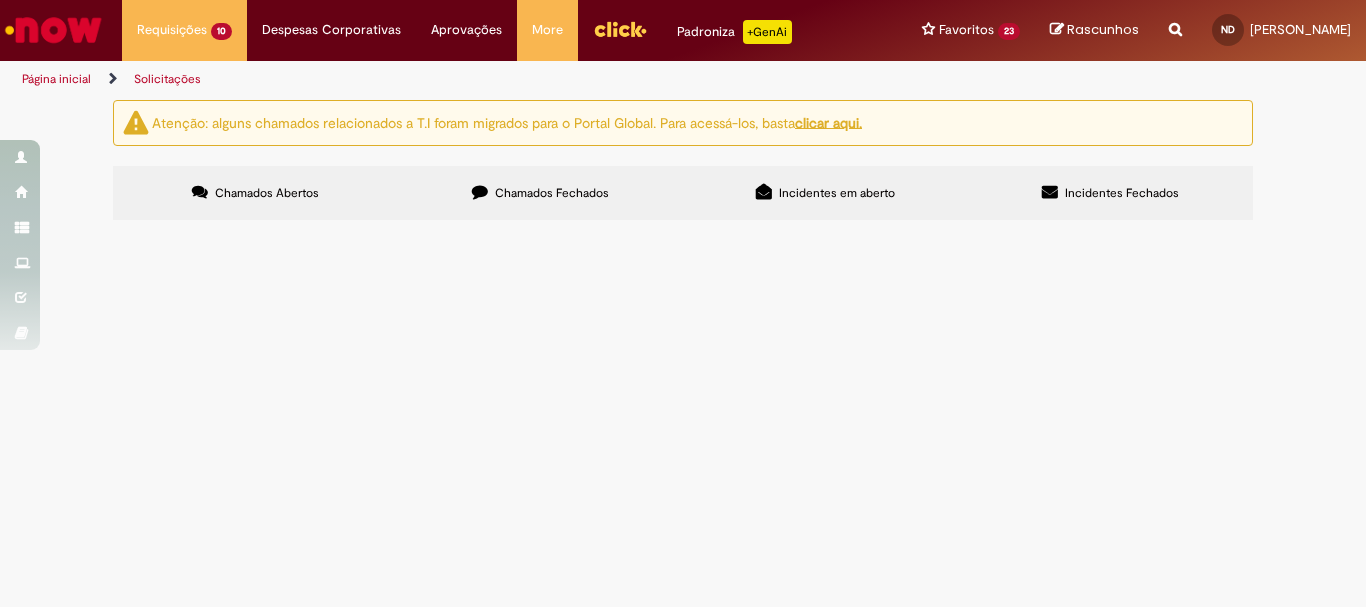 scroll, scrollTop: 300, scrollLeft: 0, axis: vertical 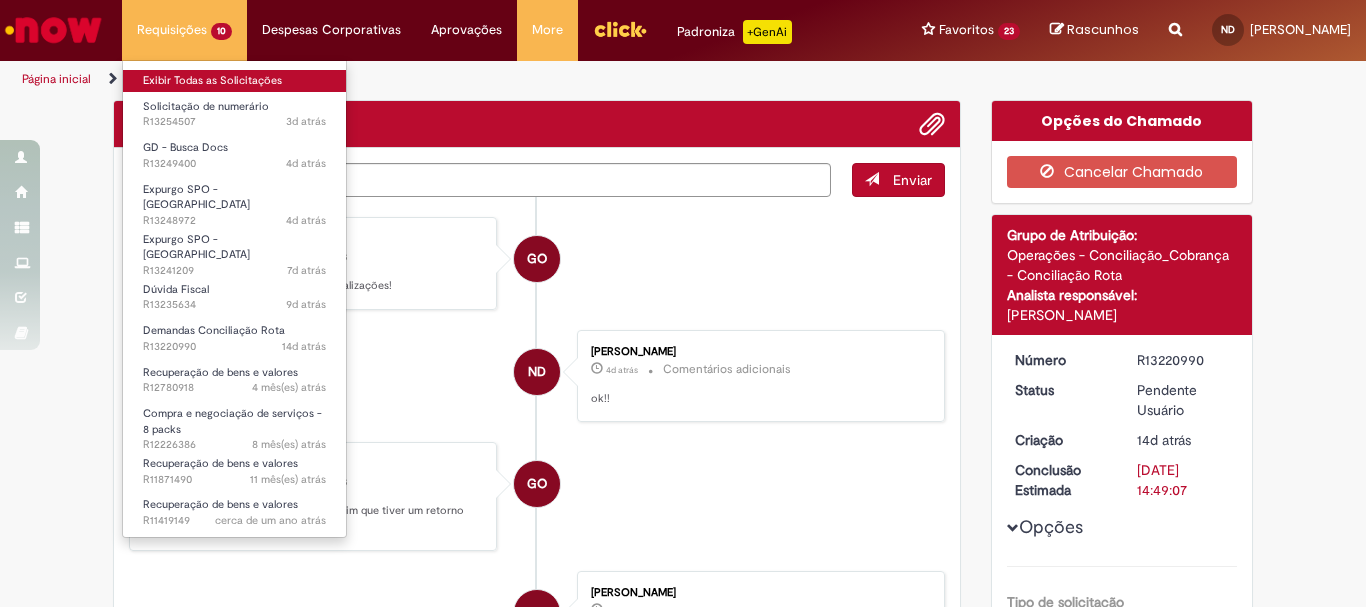 click on "Exibir Todas as Solicitações" at bounding box center [234, 81] 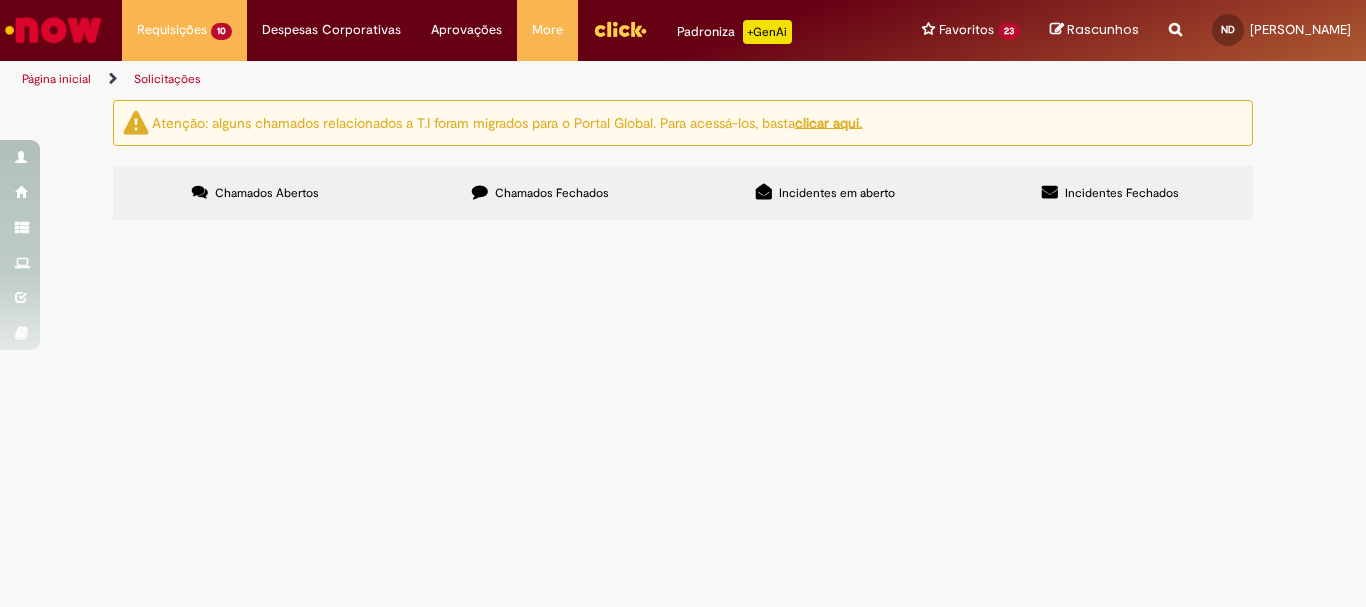 scroll, scrollTop: 400, scrollLeft: 0, axis: vertical 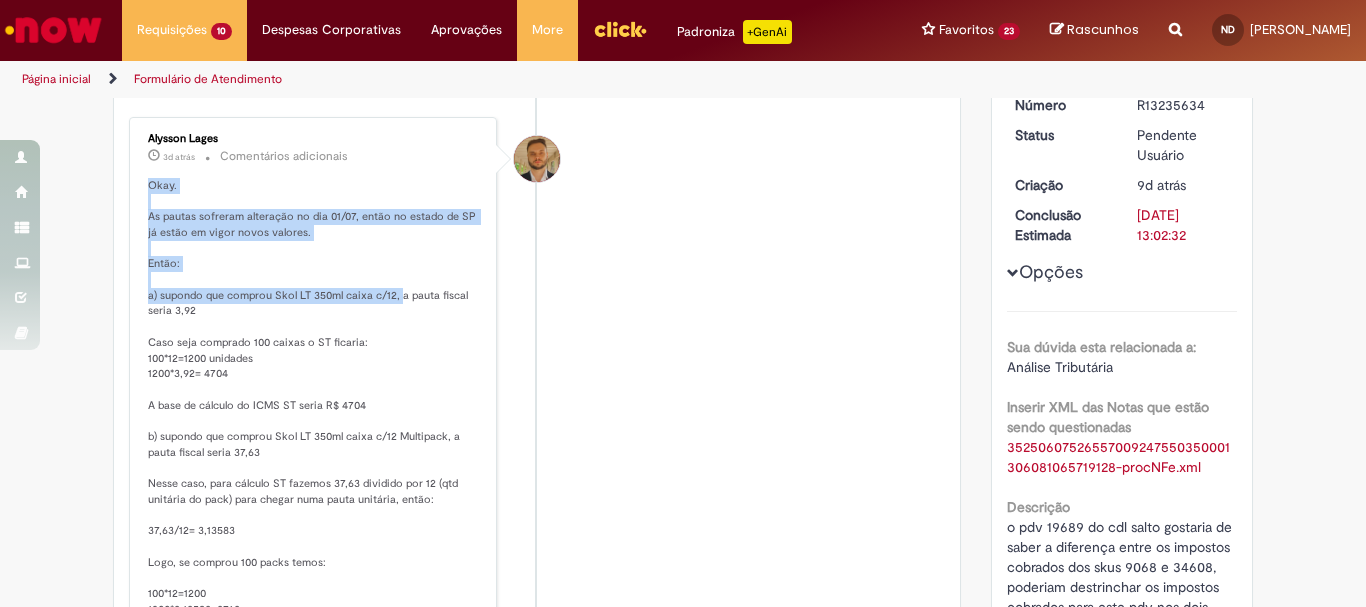 drag, startPoint x: 133, startPoint y: 181, endPoint x: 393, endPoint y: 302, distance: 286.77692 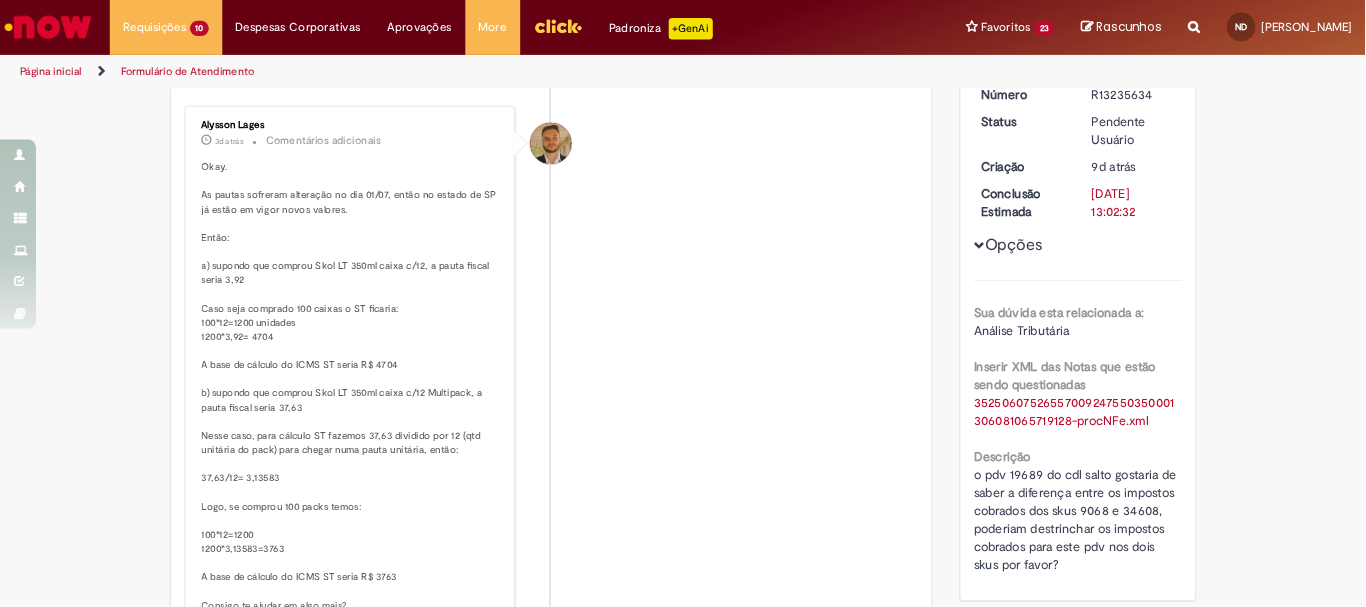 scroll, scrollTop: 366, scrollLeft: 0, axis: vertical 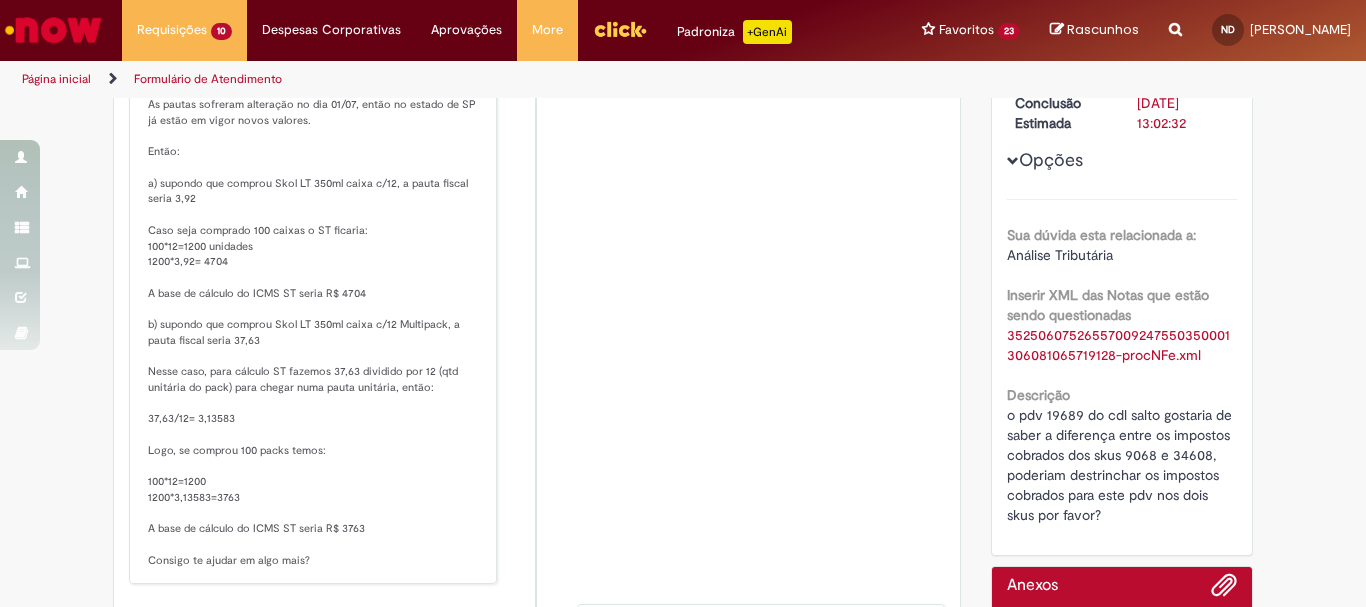 drag, startPoint x: 1235, startPoint y: 2, endPoint x: 547, endPoint y: 262, distance: 735.48895 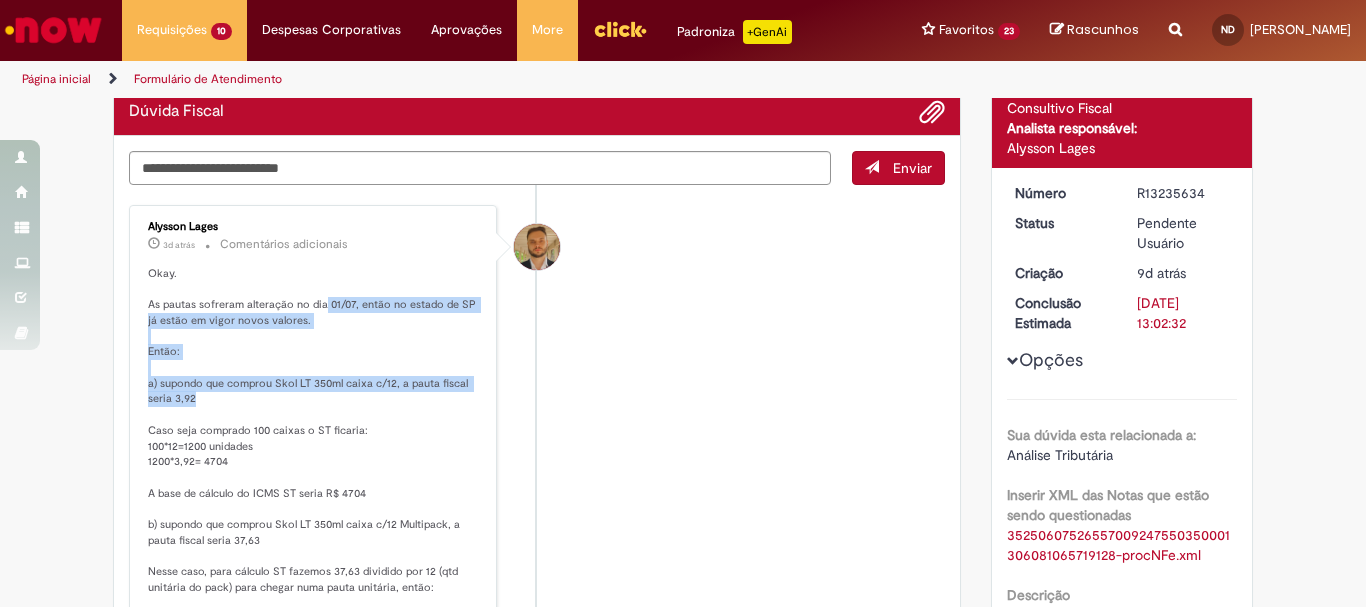 drag, startPoint x: 317, startPoint y: 304, endPoint x: 431, endPoint y: 404, distance: 151.64432 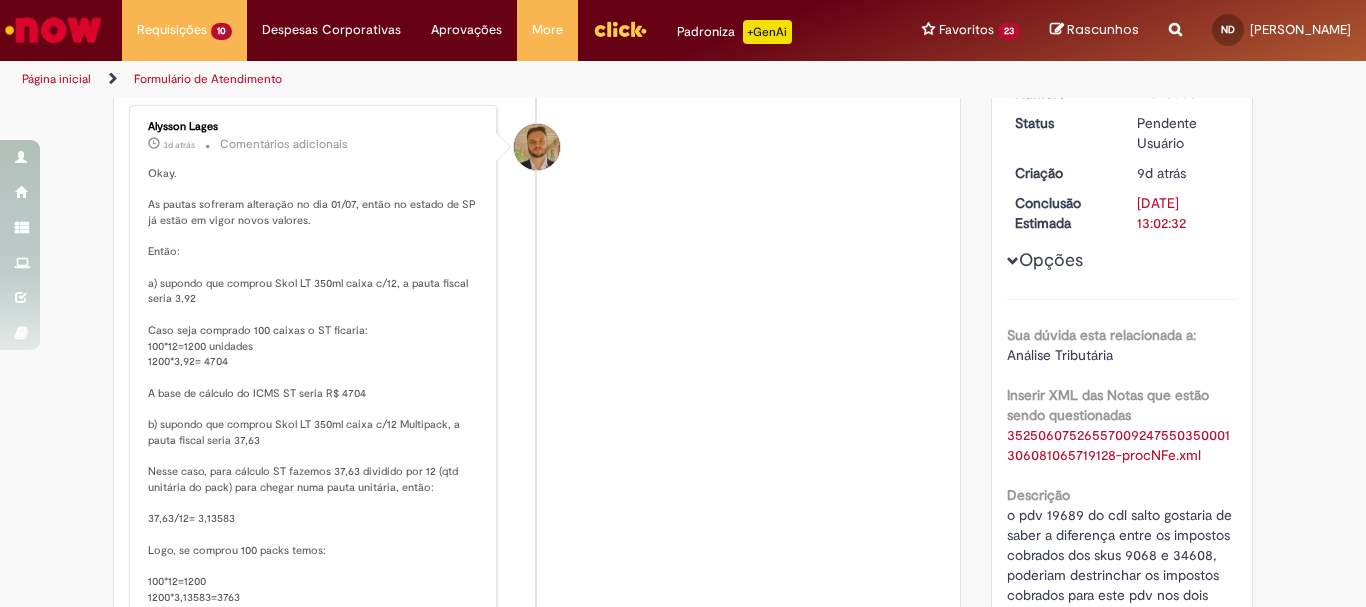 scroll, scrollTop: 367, scrollLeft: 0, axis: vertical 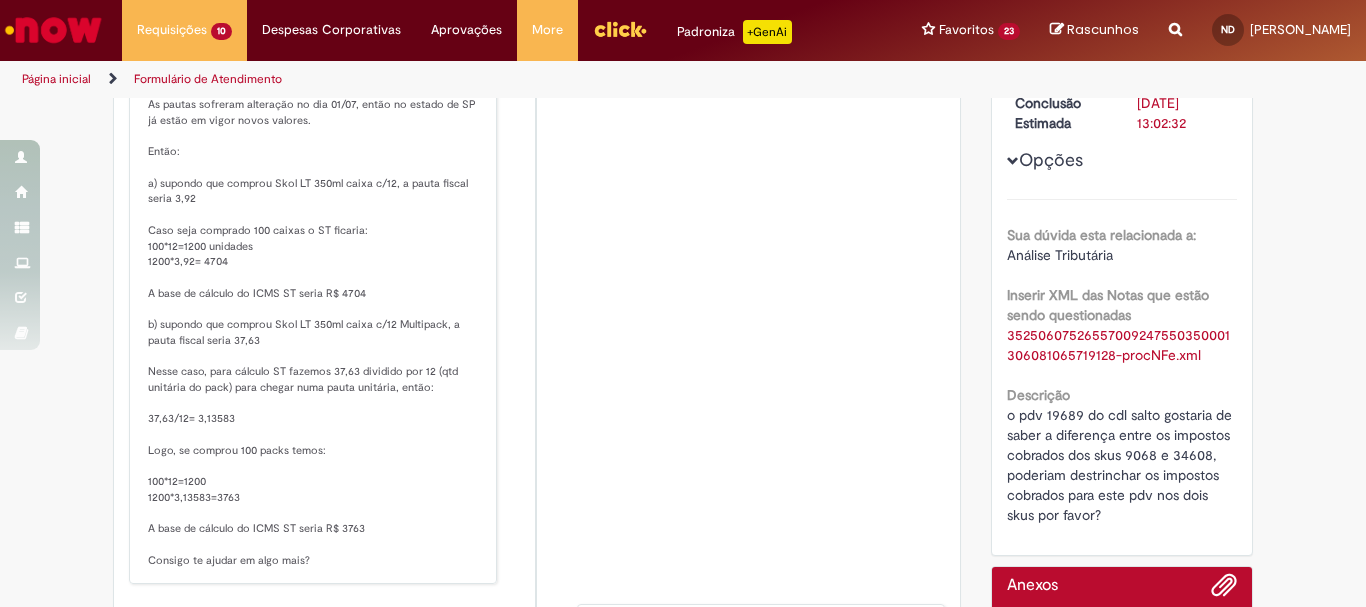 click at bounding box center (620, 29) 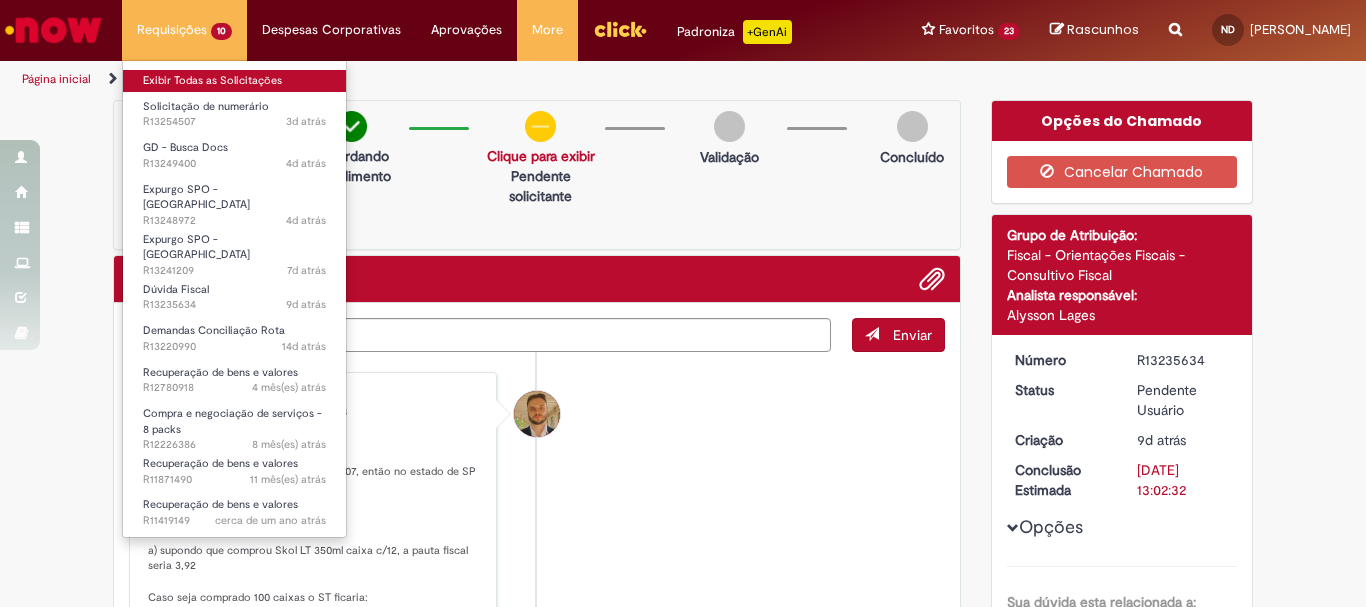 click on "Exibir Todas as Solicitações" at bounding box center (234, 81) 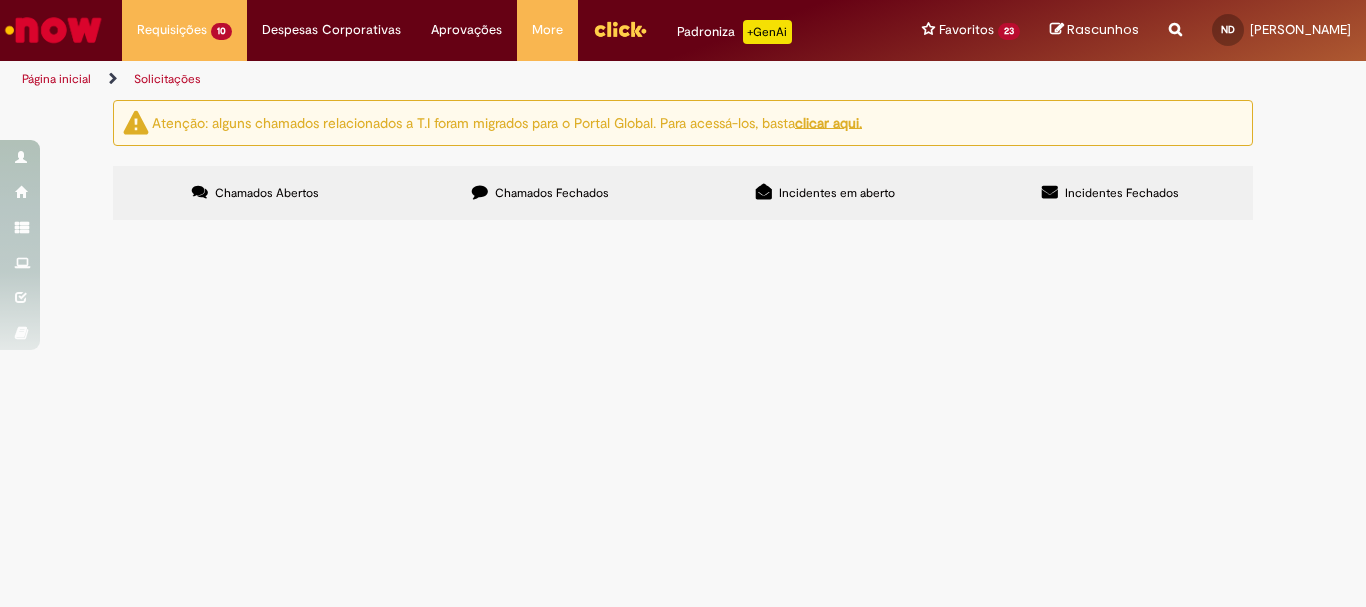 scroll, scrollTop: 200, scrollLeft: 0, axis: vertical 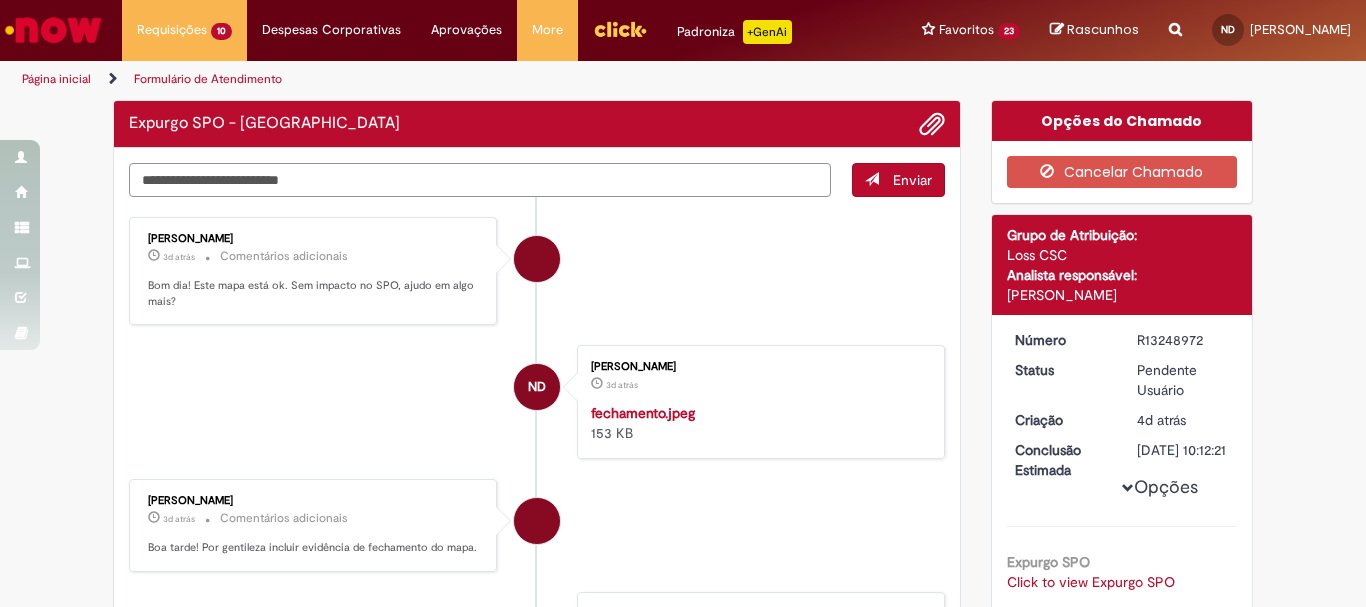 click at bounding box center [480, 180] 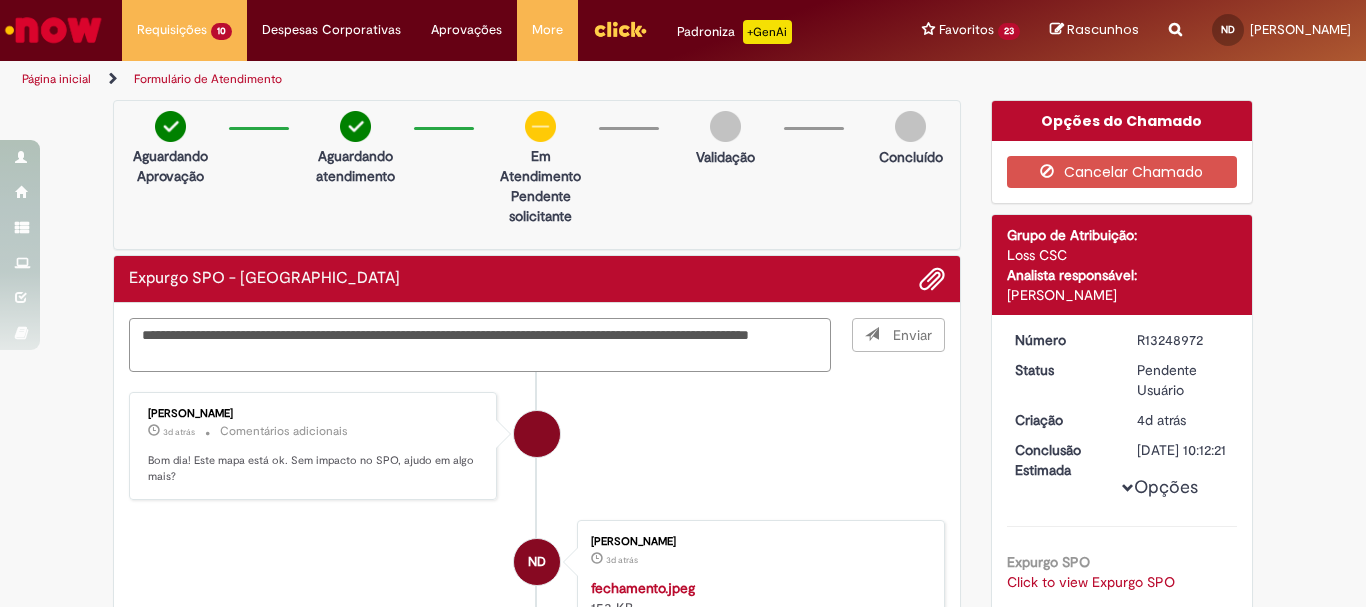 type on "**********" 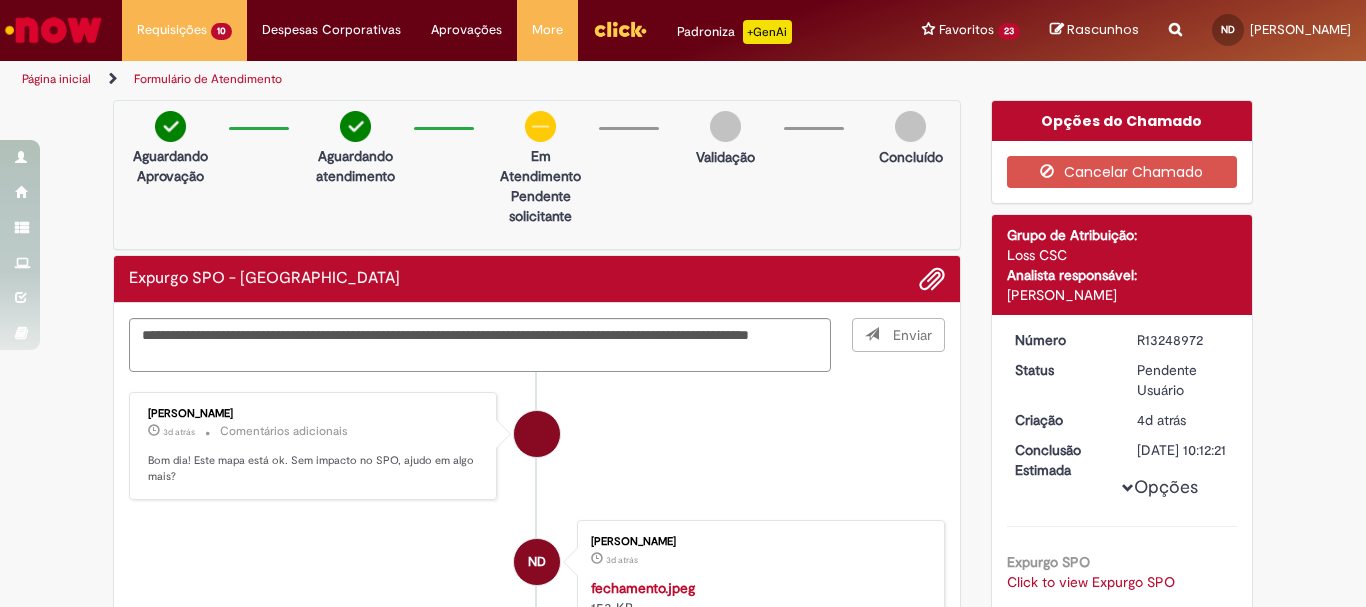 type 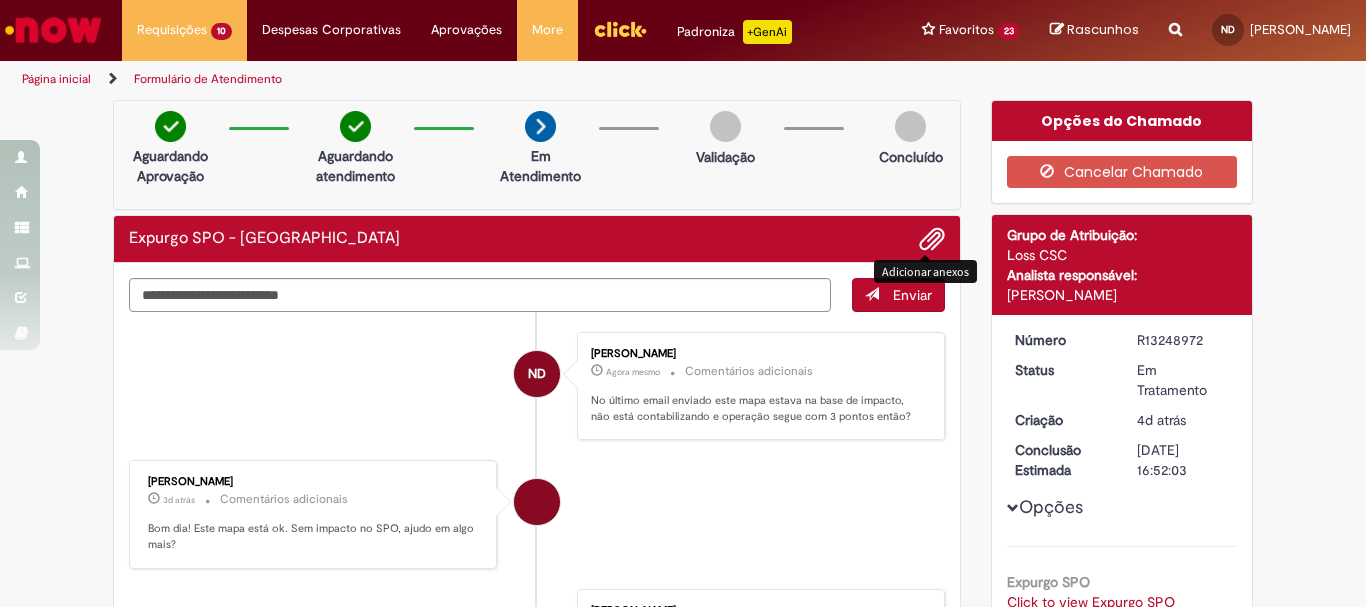 click at bounding box center (932, 240) 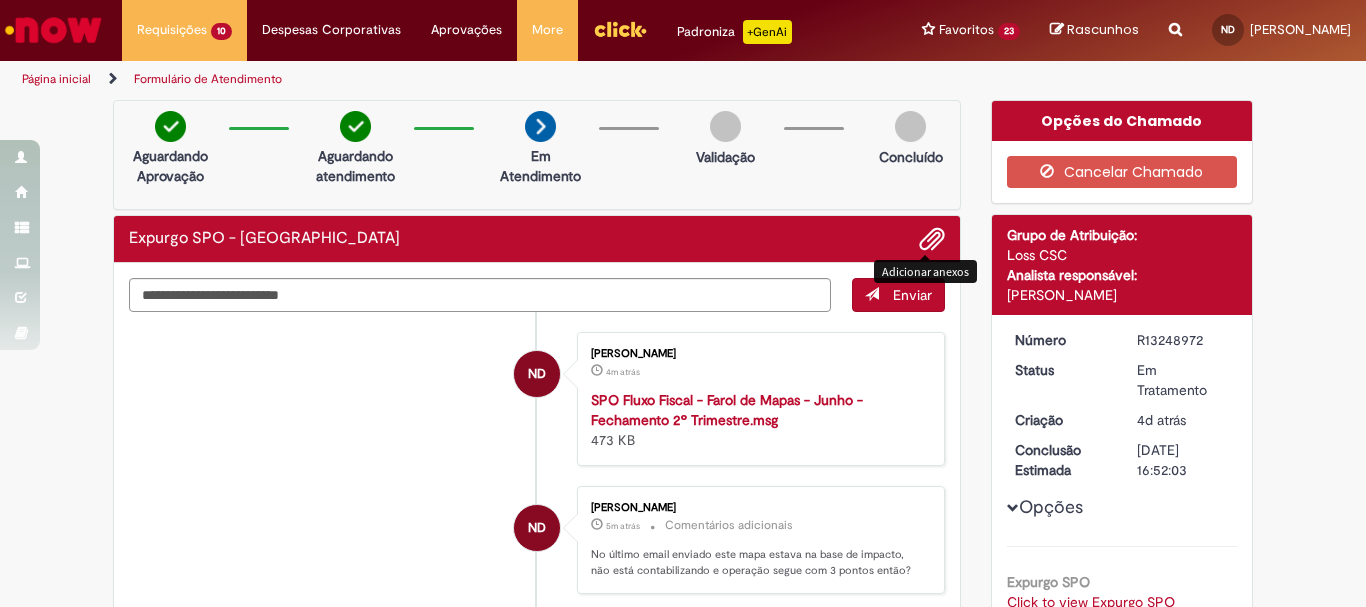 click at bounding box center (620, 29) 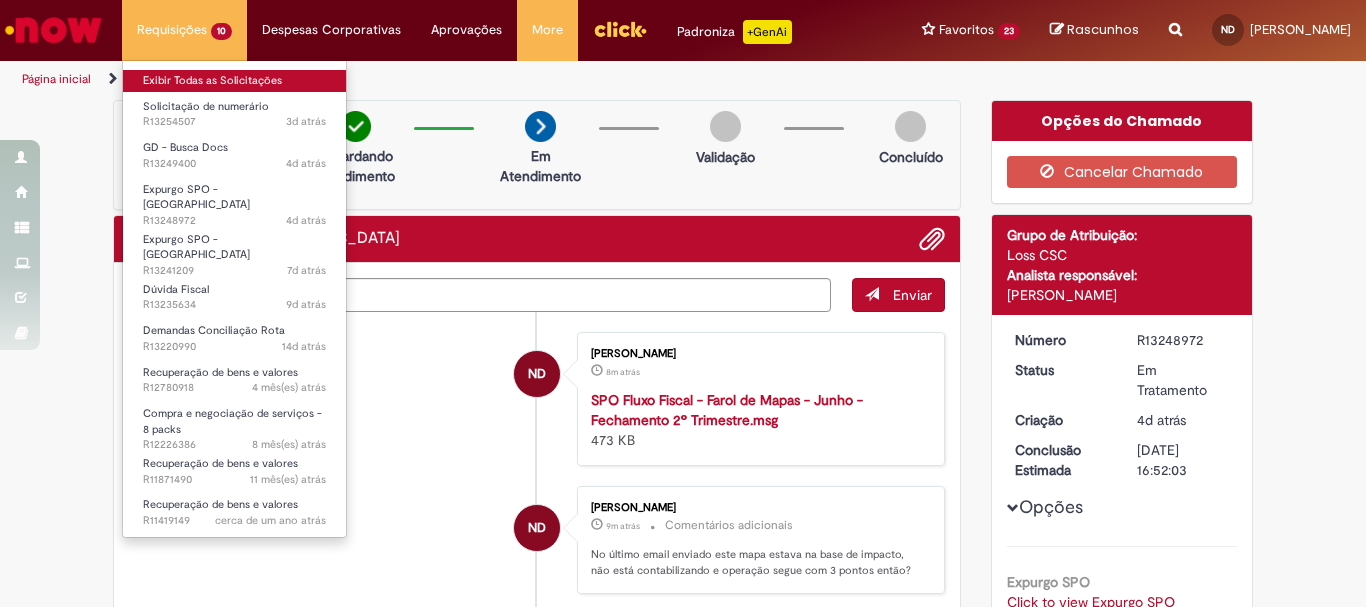 click on "Exibir Todas as Solicitações" at bounding box center [234, 81] 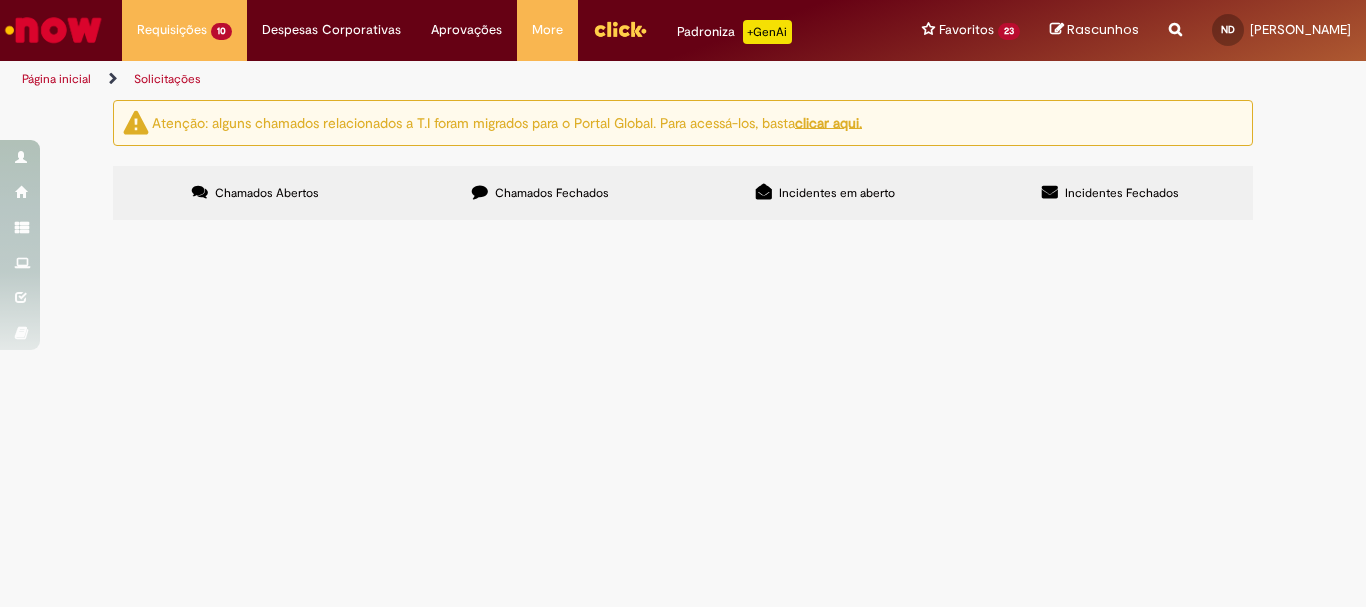 scroll, scrollTop: 300, scrollLeft: 0, axis: vertical 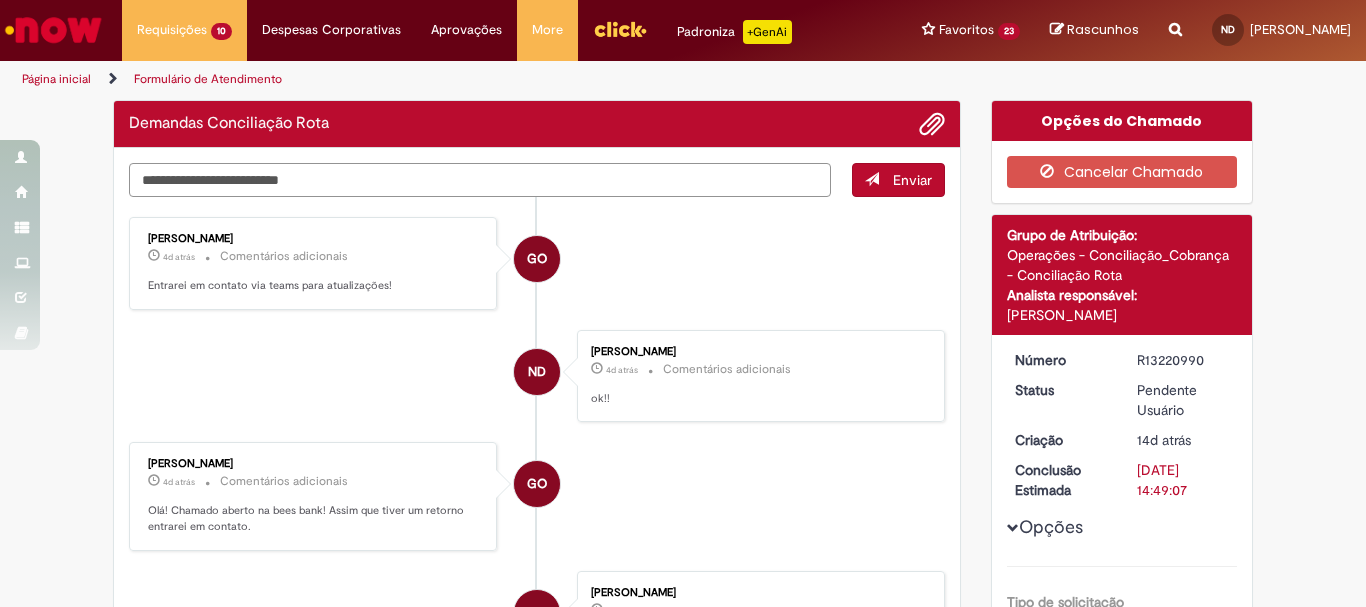 click at bounding box center (480, 180) 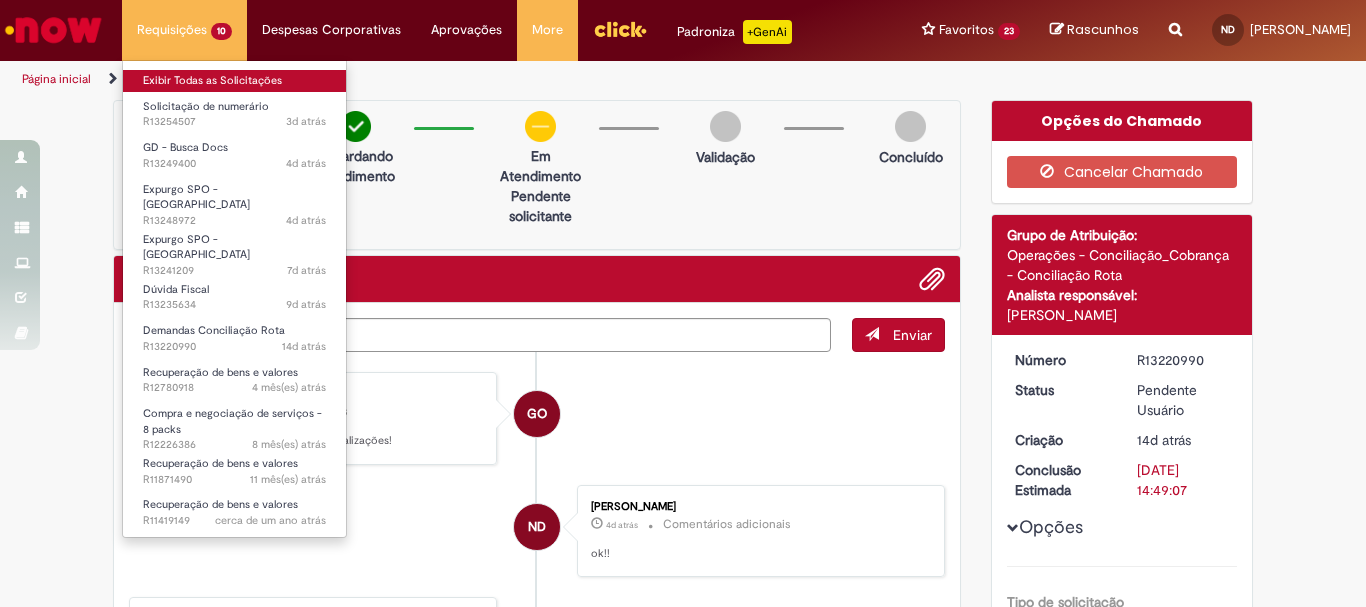 click on "Exibir Todas as Solicitações" at bounding box center (234, 81) 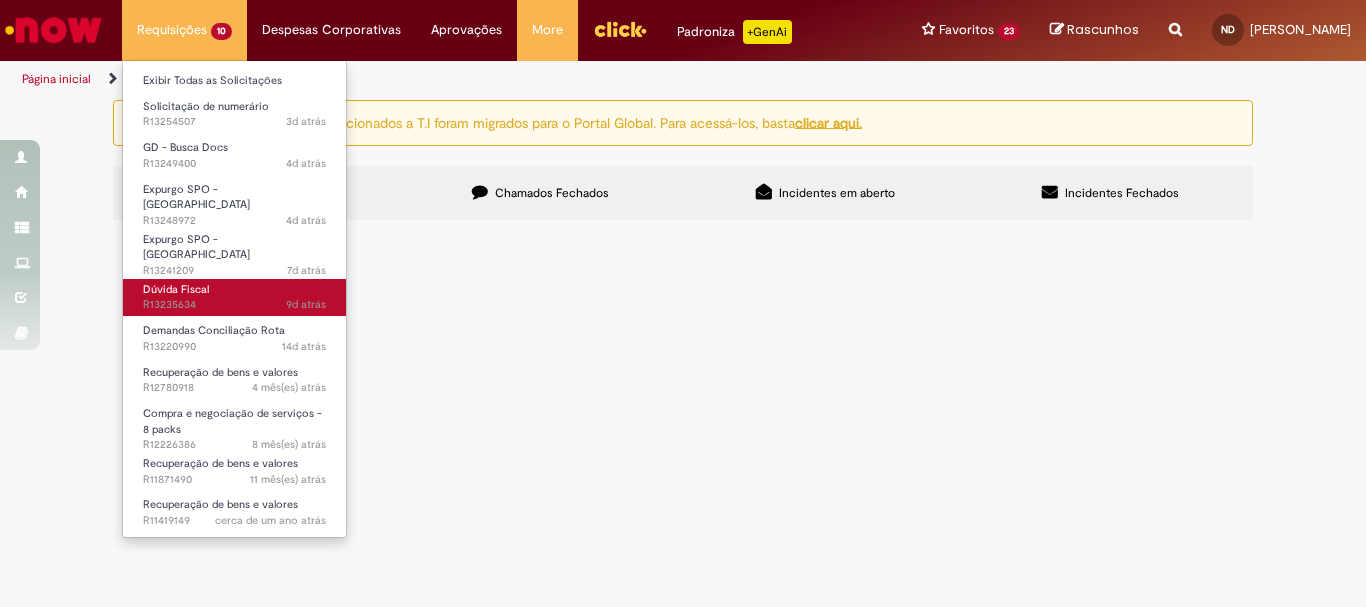 click on "Dúvida Fiscal
9d atrás 9 dias atrás  R13235634" at bounding box center [234, 297] 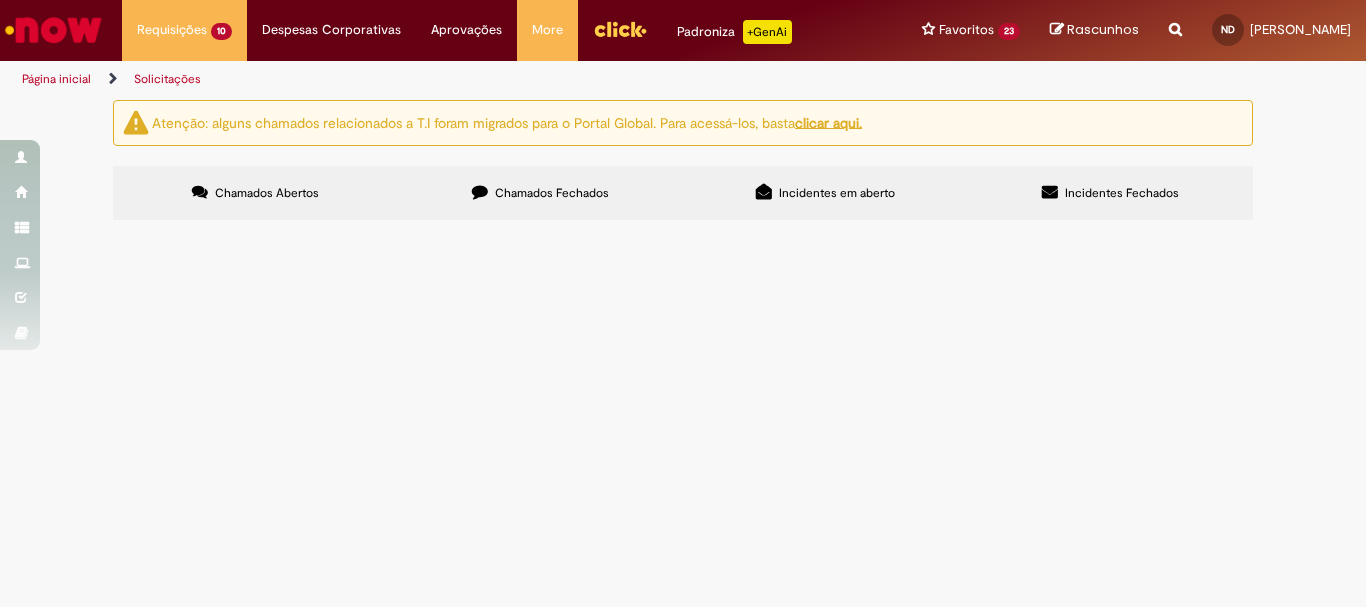 scroll, scrollTop: 100, scrollLeft: 0, axis: vertical 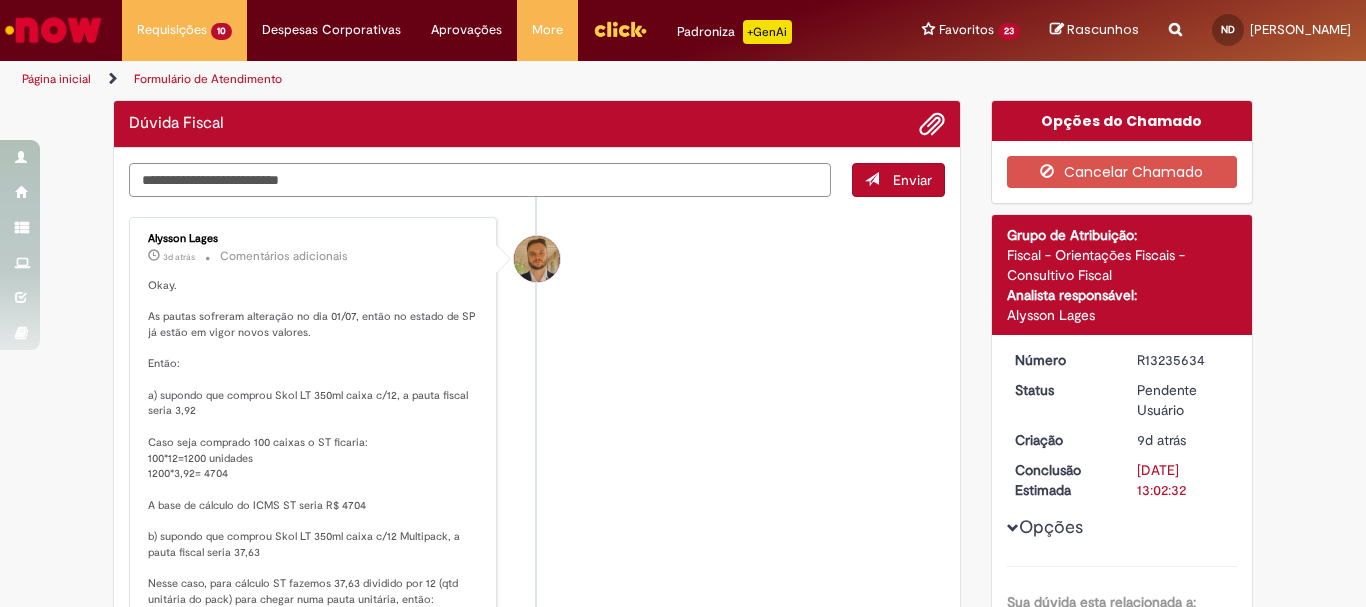 click at bounding box center [480, 180] 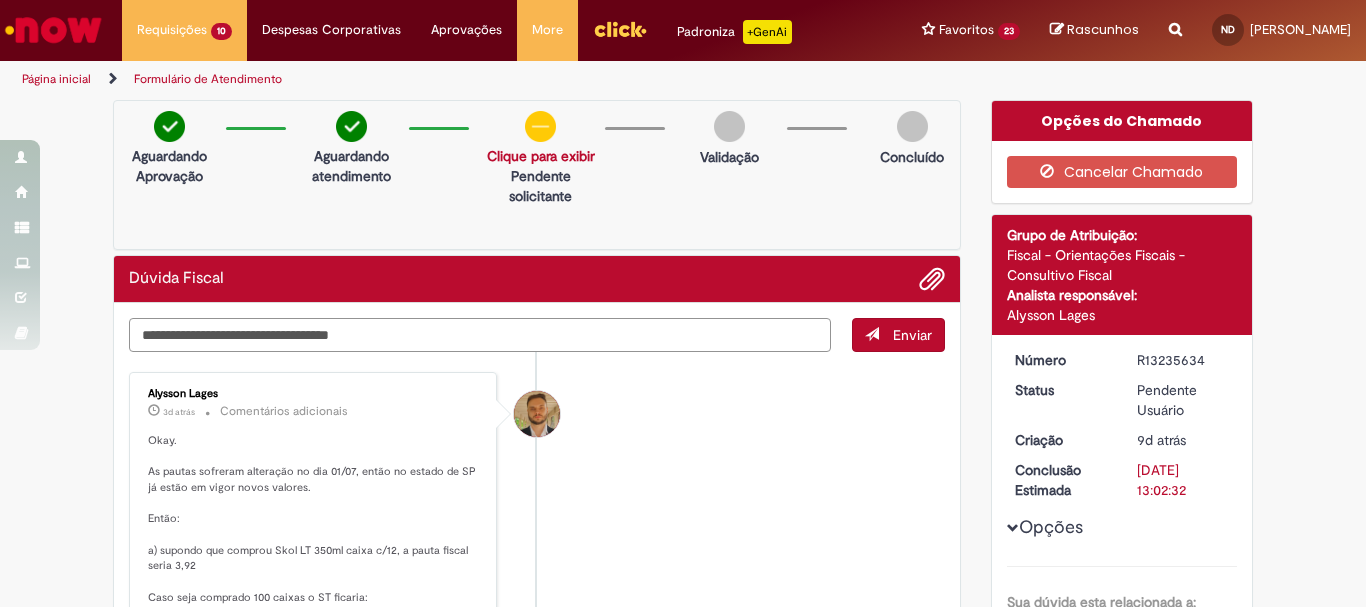 paste on "**********" 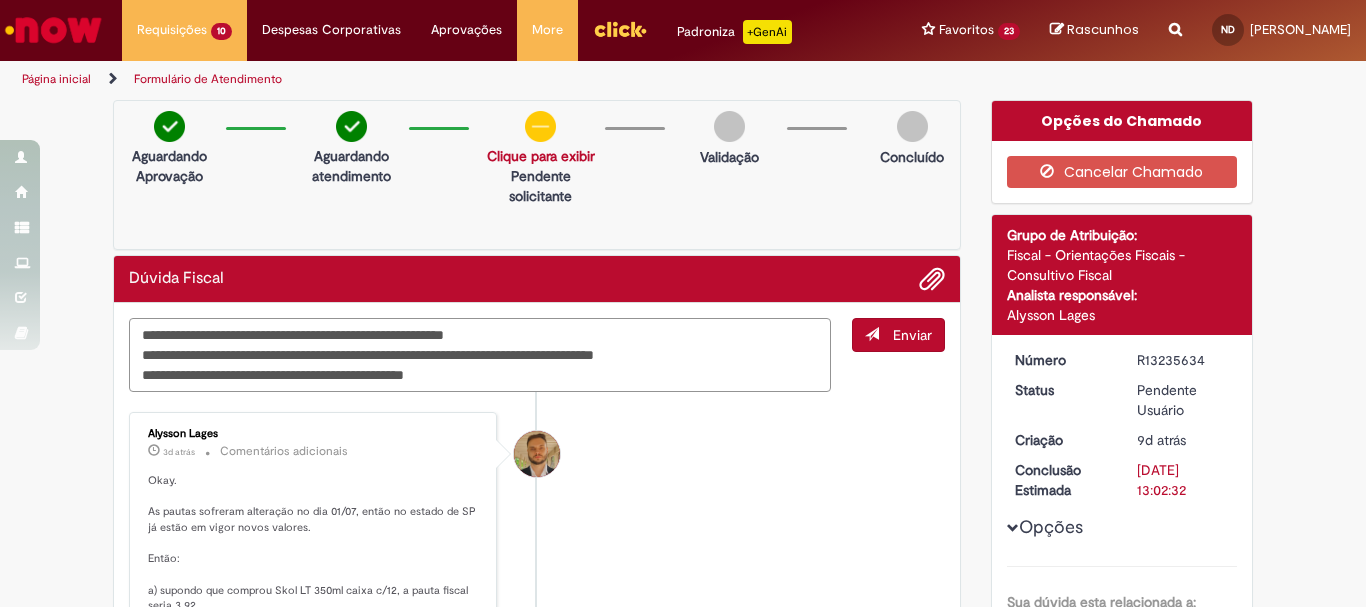 click on "**********" at bounding box center (480, 355) 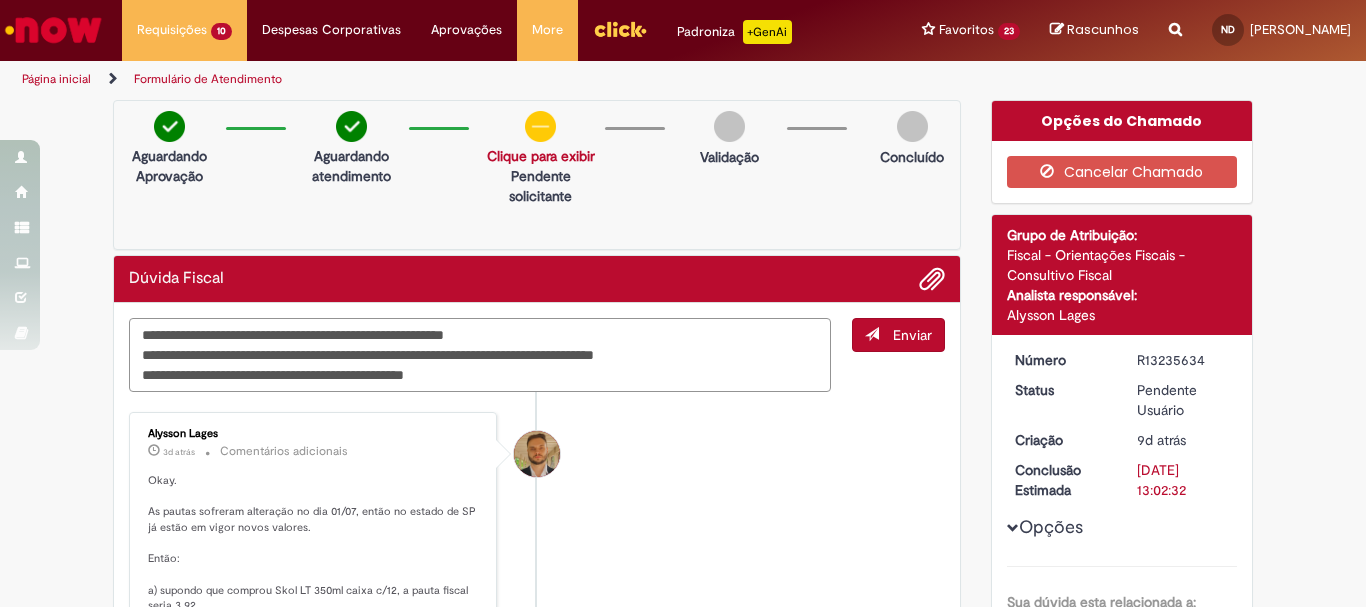 click on "**********" at bounding box center [480, 355] 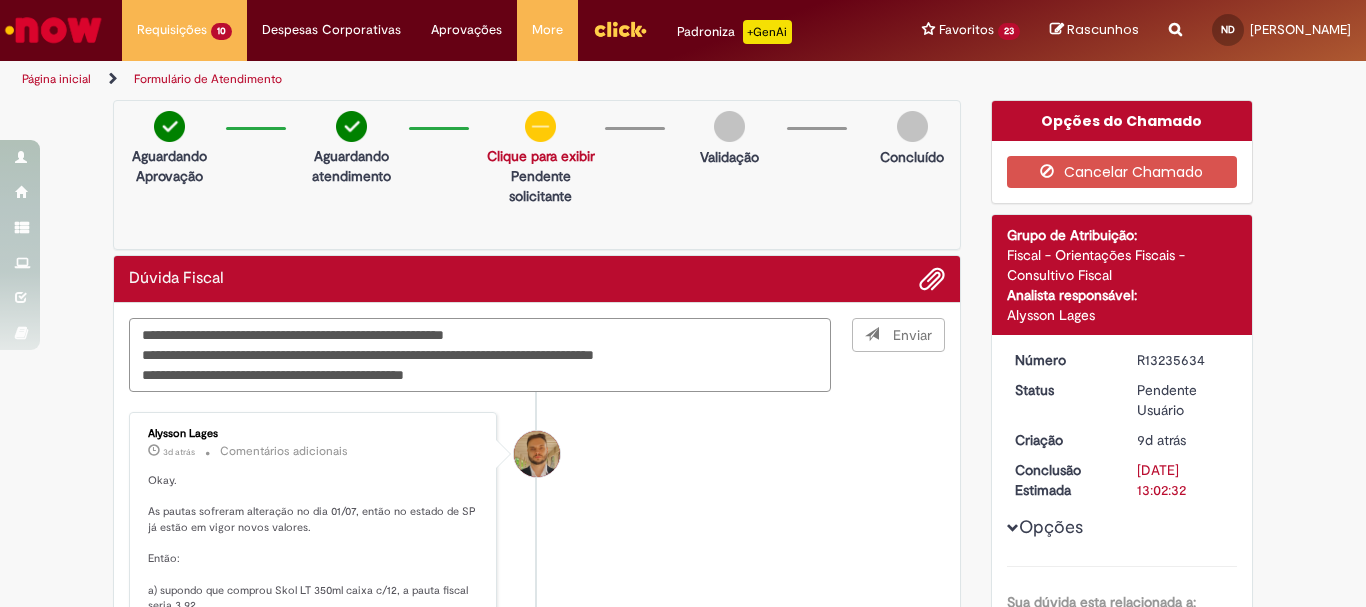 type on "**********" 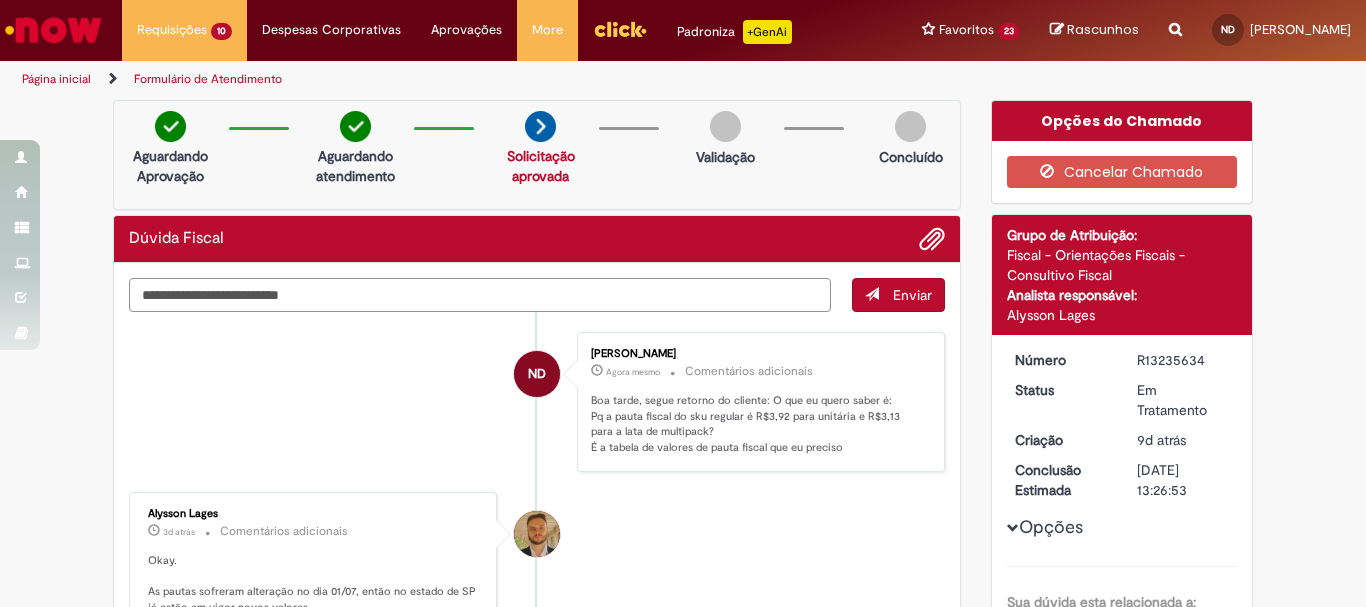 paste on "**********" 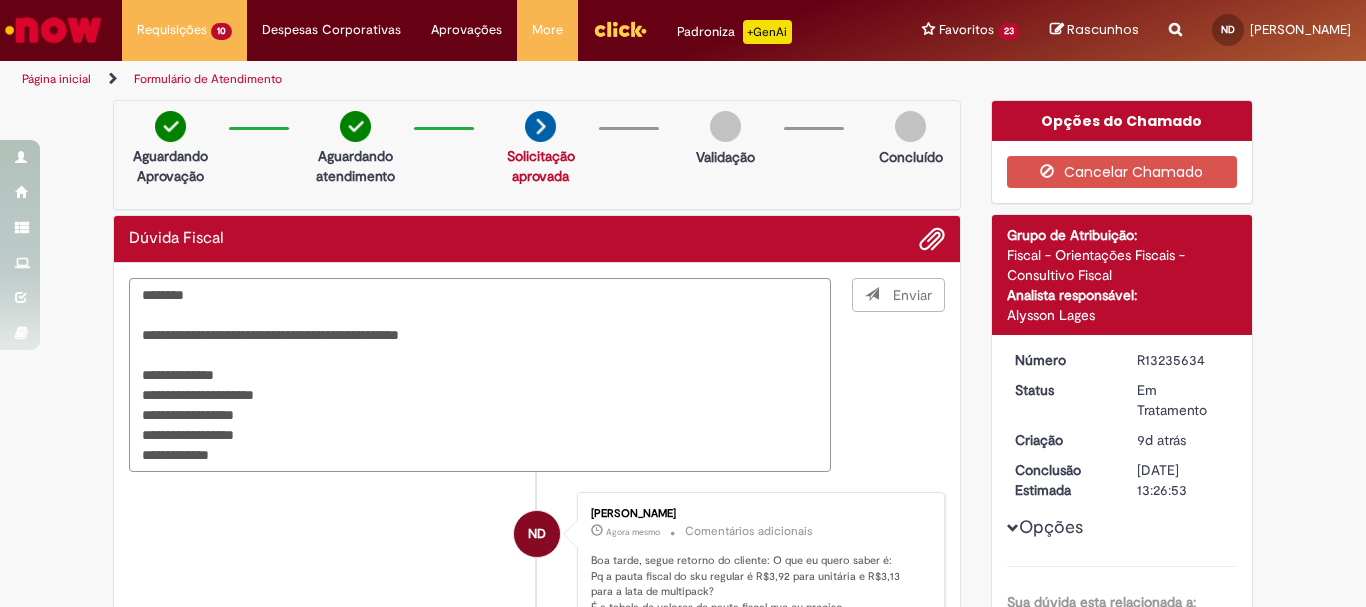 type on "**********" 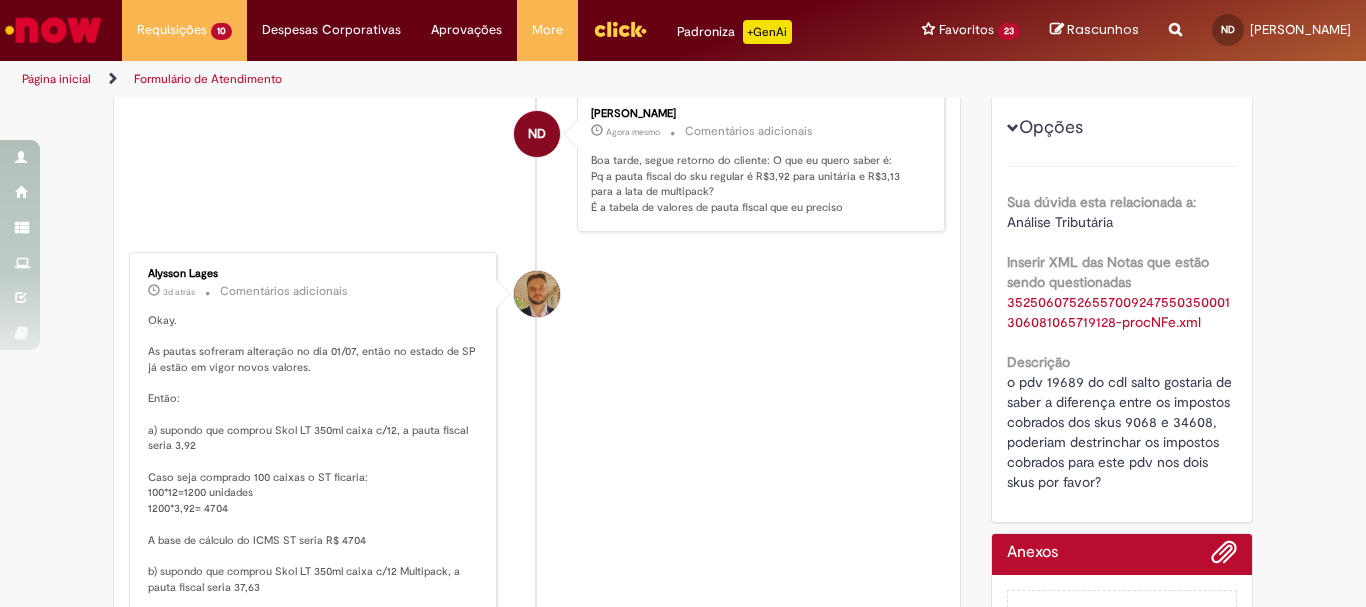 scroll, scrollTop: 0, scrollLeft: 0, axis: both 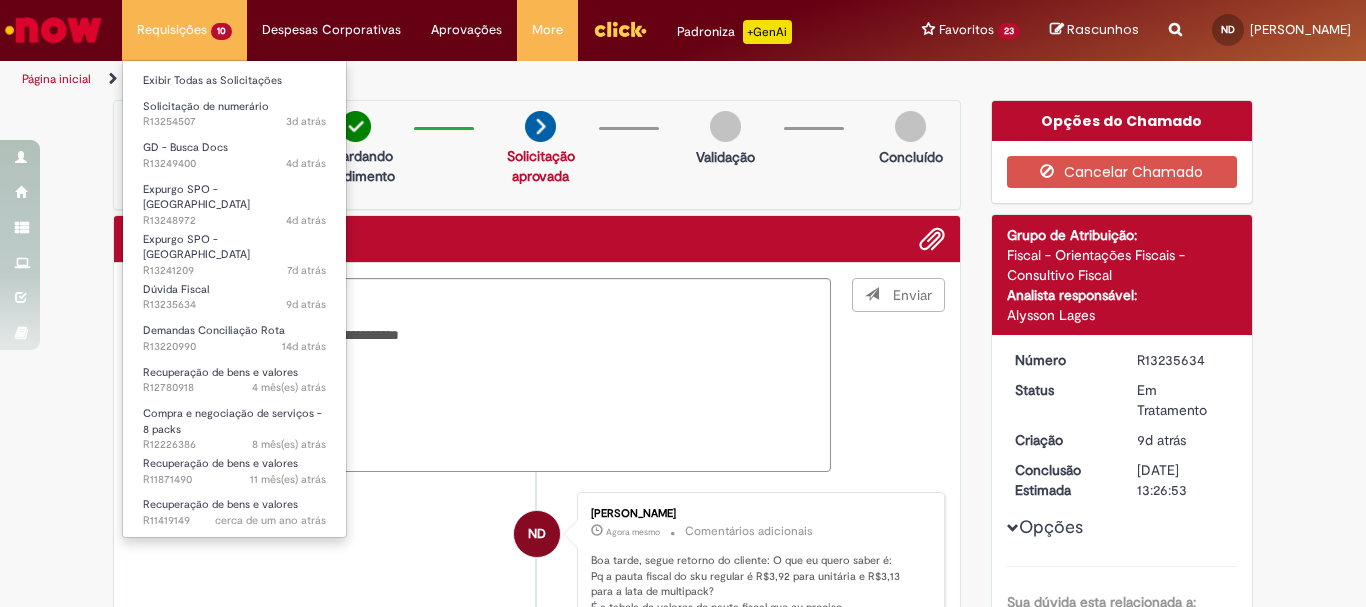 type 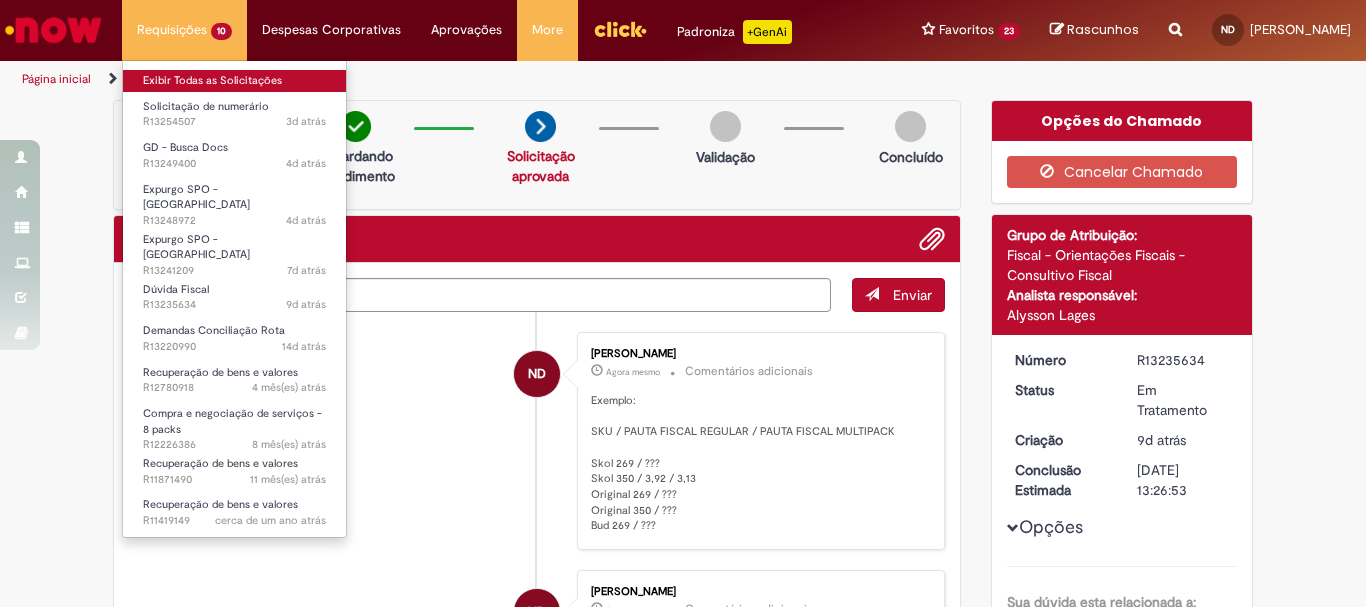 click on "Exibir Todas as Solicitações" at bounding box center (234, 81) 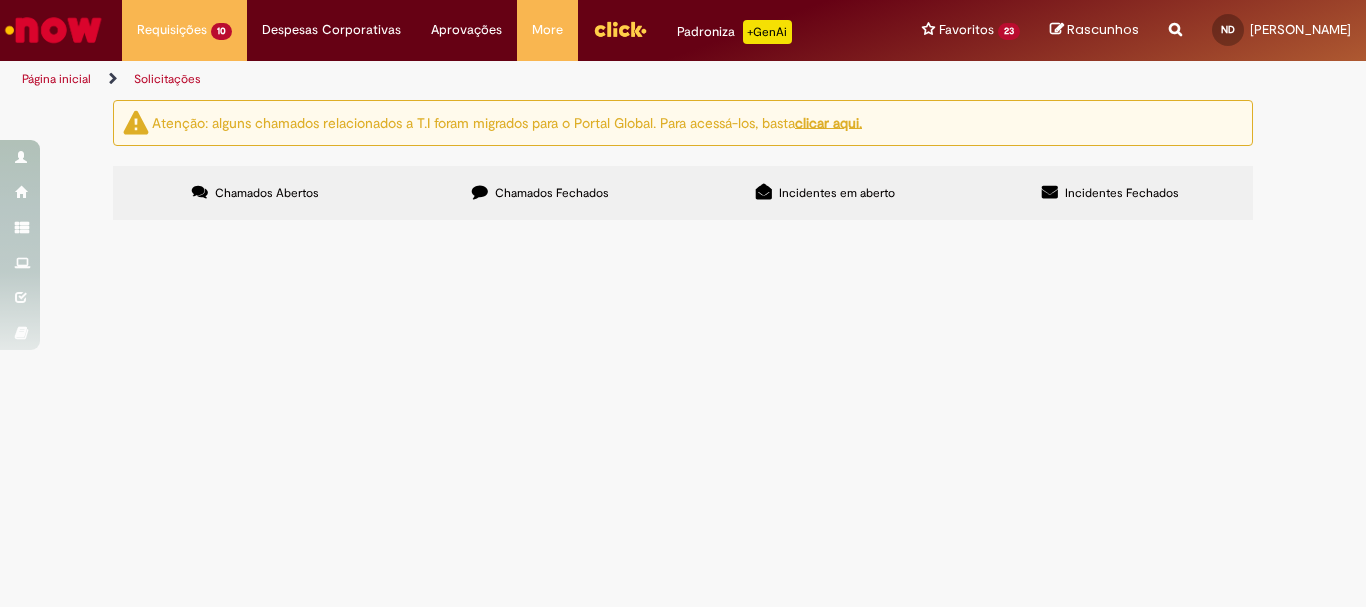 scroll, scrollTop: 300, scrollLeft: 0, axis: vertical 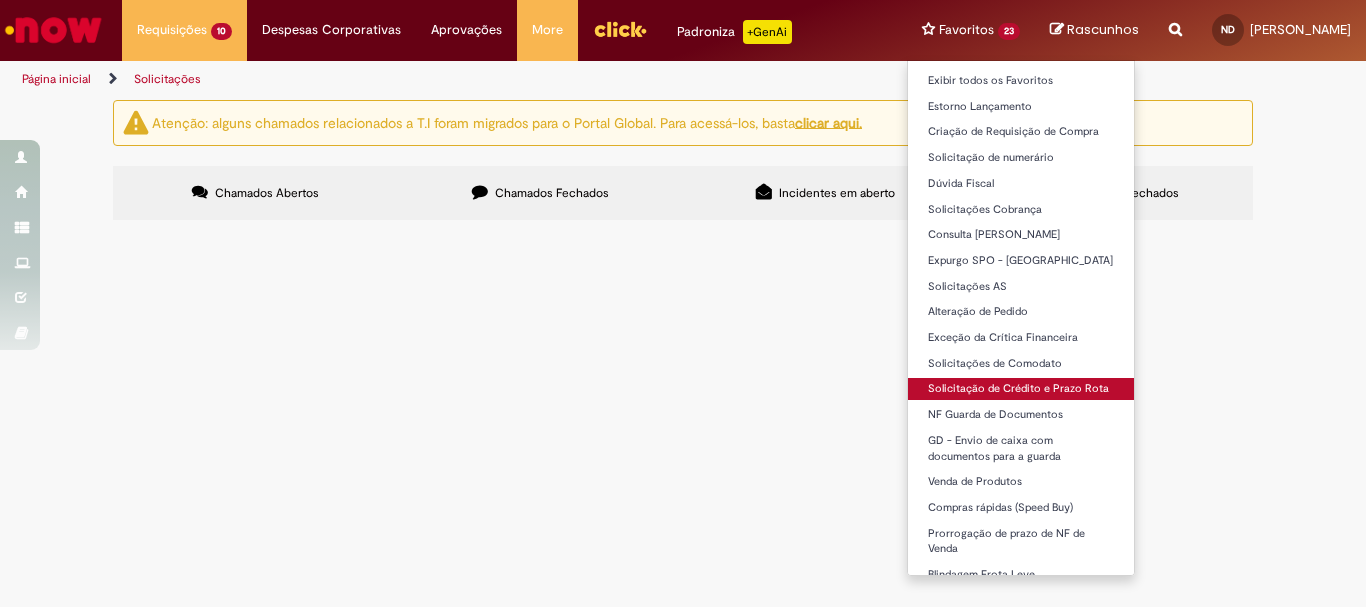click on "Solicitação de Crédito e Prazo Rota" at bounding box center [1021, 389] 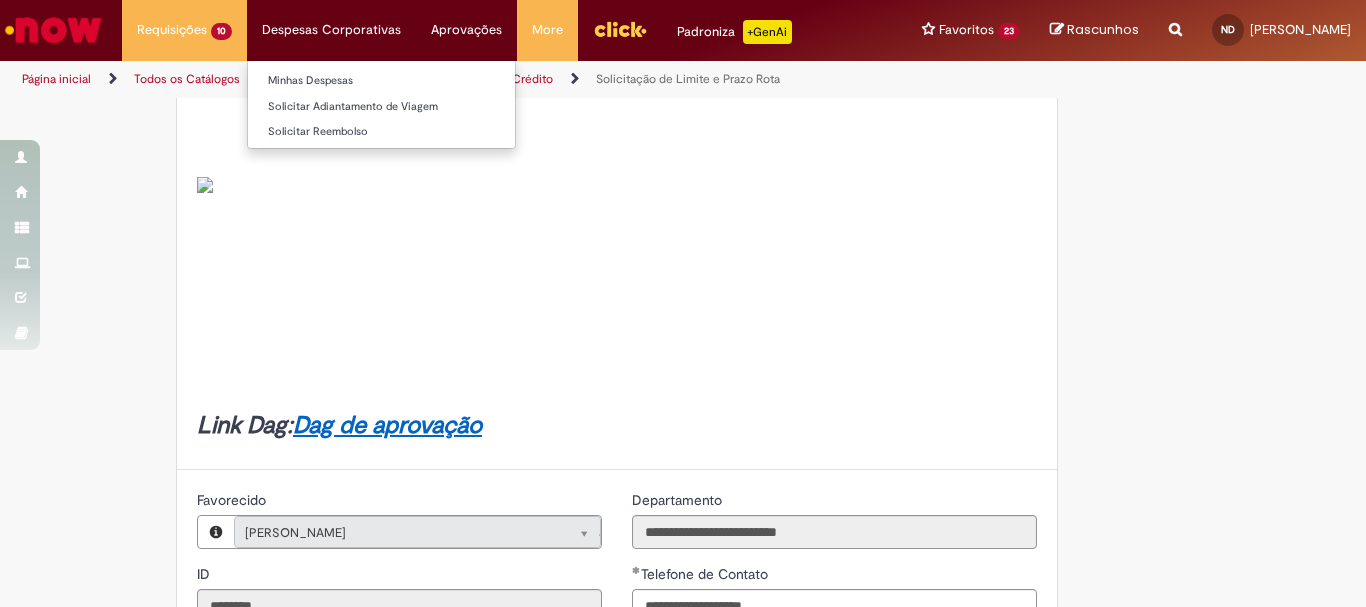 scroll, scrollTop: 0, scrollLeft: 0, axis: both 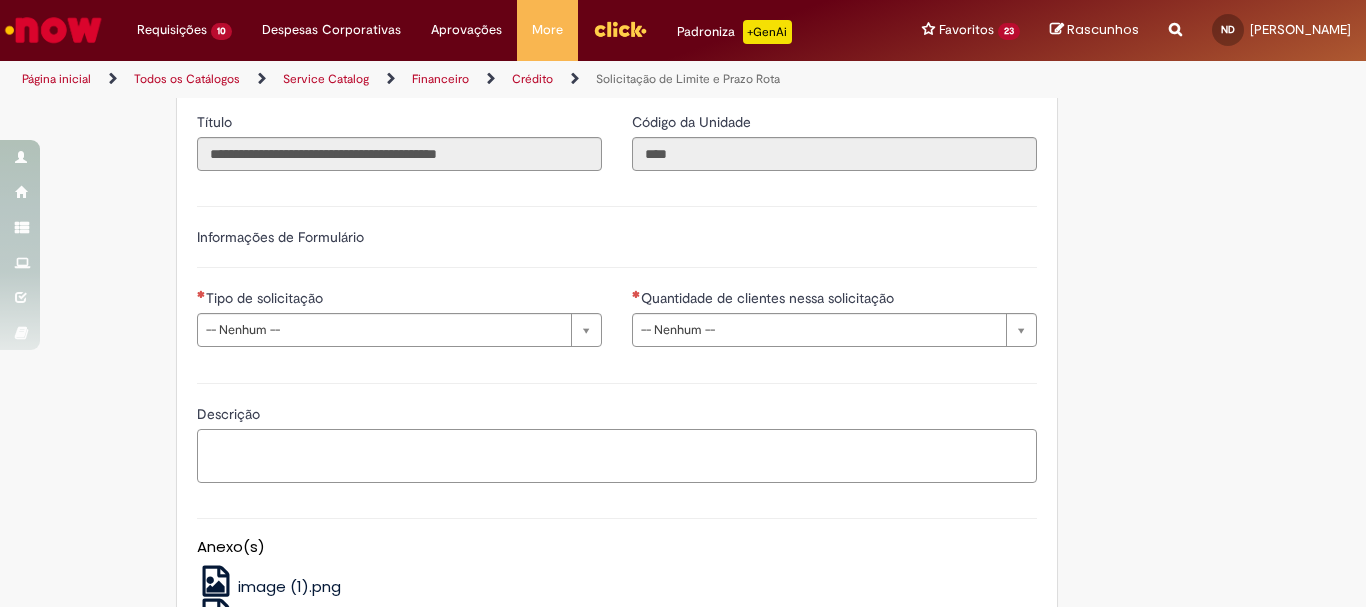 click on "Descrição" at bounding box center (617, 456) 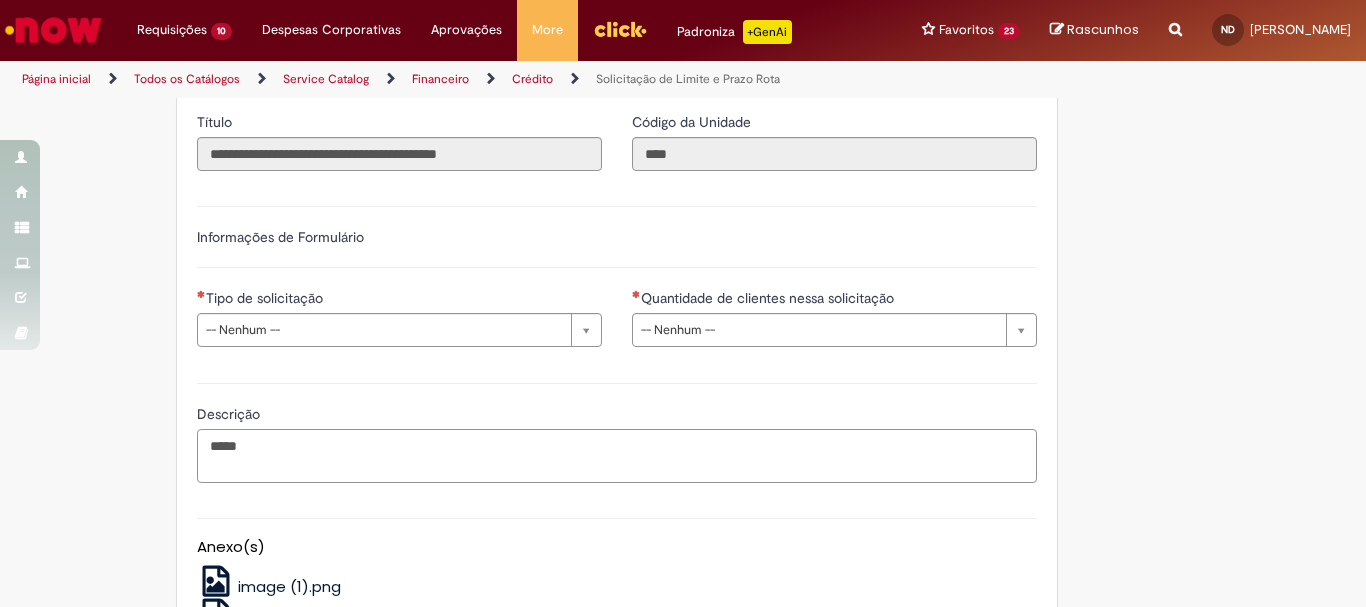type on "*****" 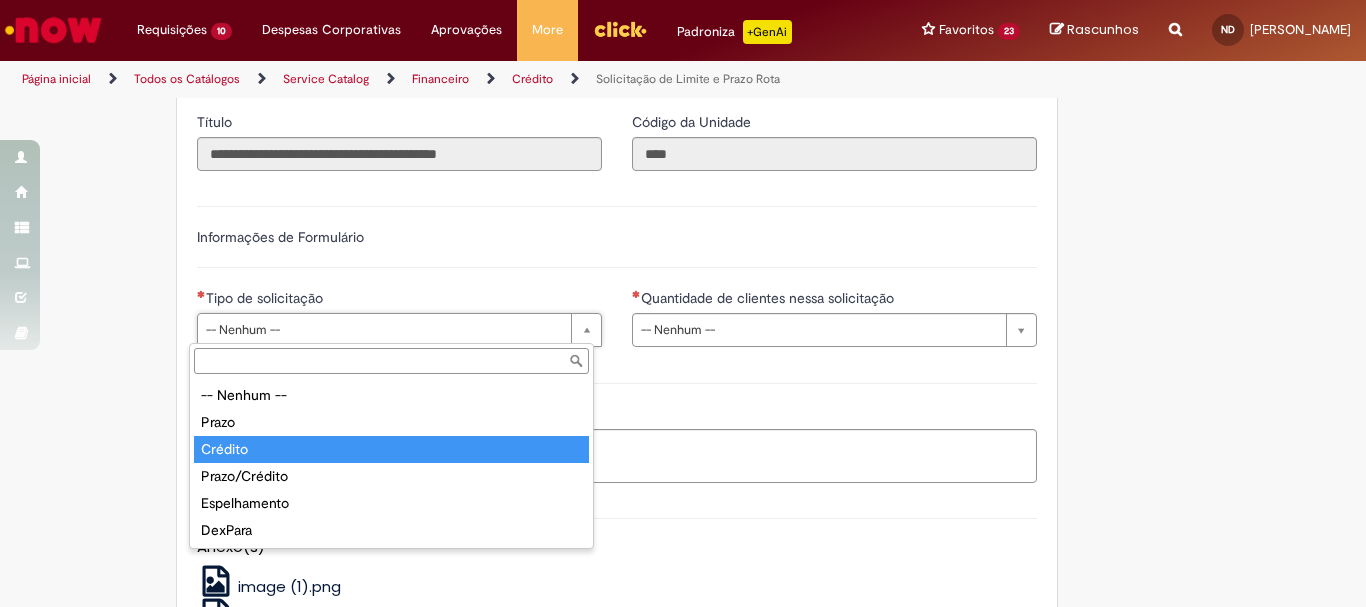 type on "*******" 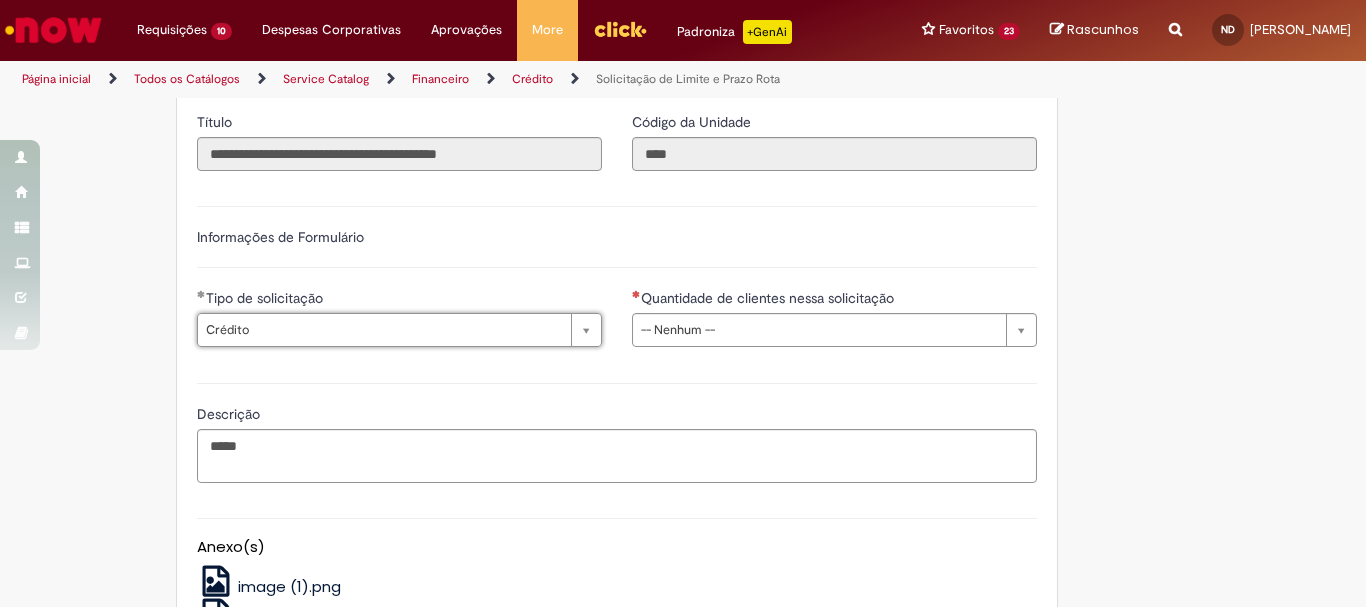 drag, startPoint x: 704, startPoint y: 330, endPoint x: 697, endPoint y: 356, distance: 26.925823 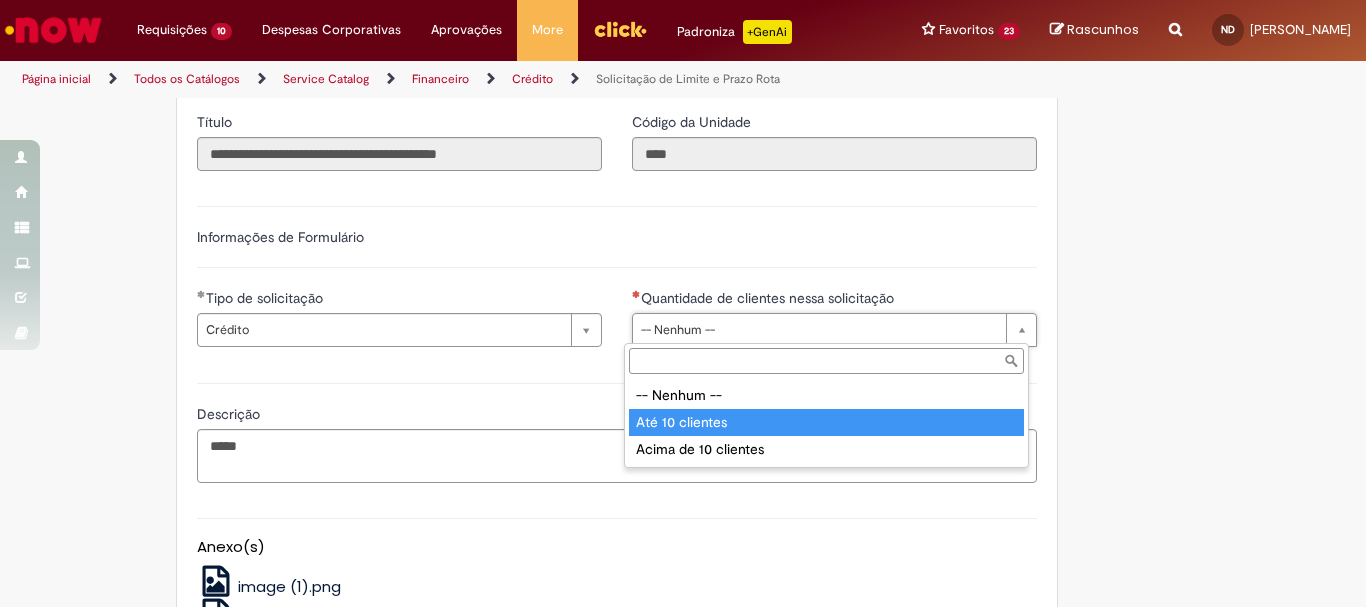 type on "**********" 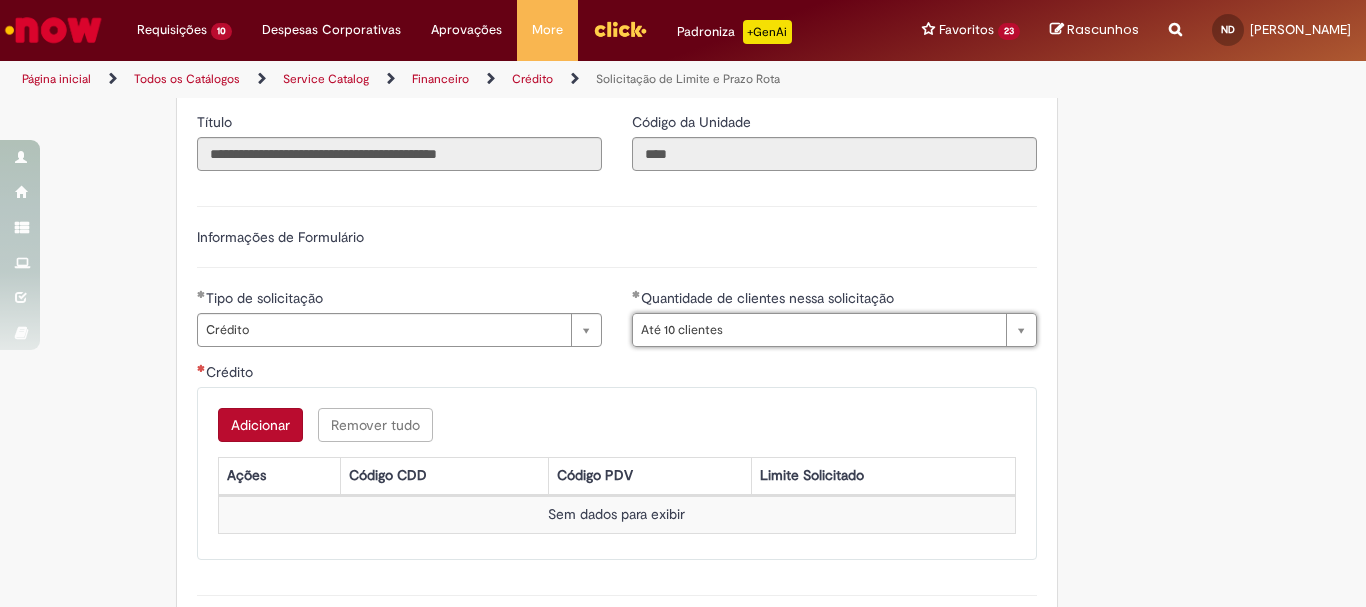 click on "Adicionar" at bounding box center [260, 425] 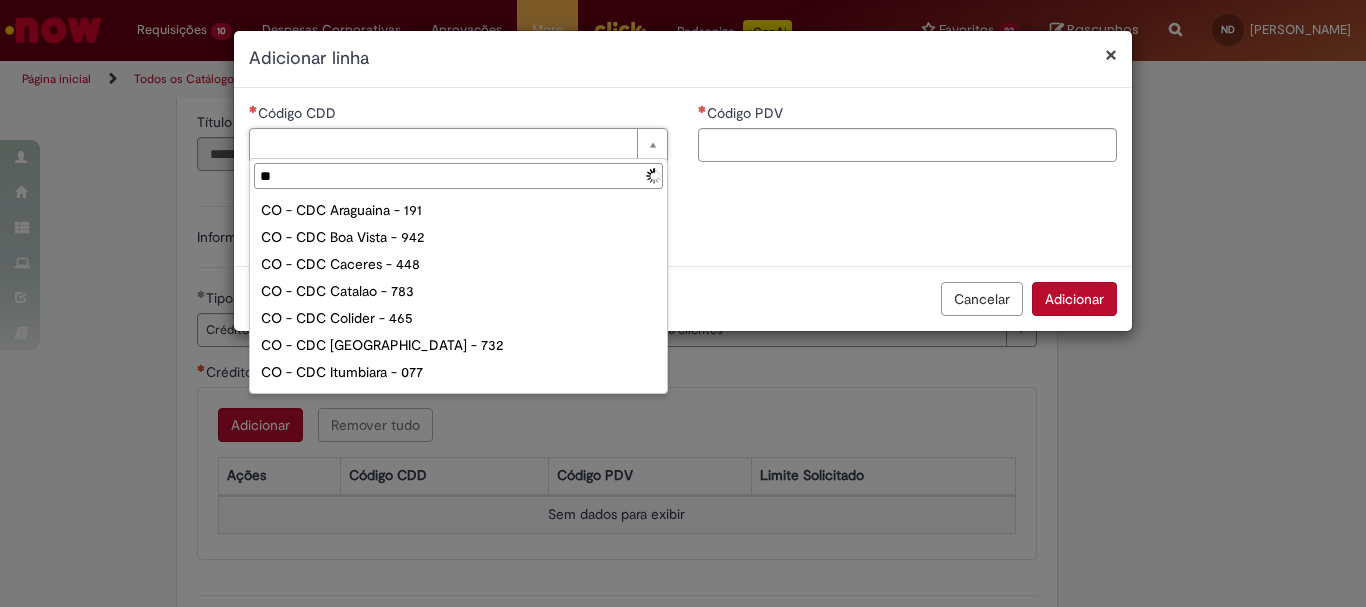 type on "***" 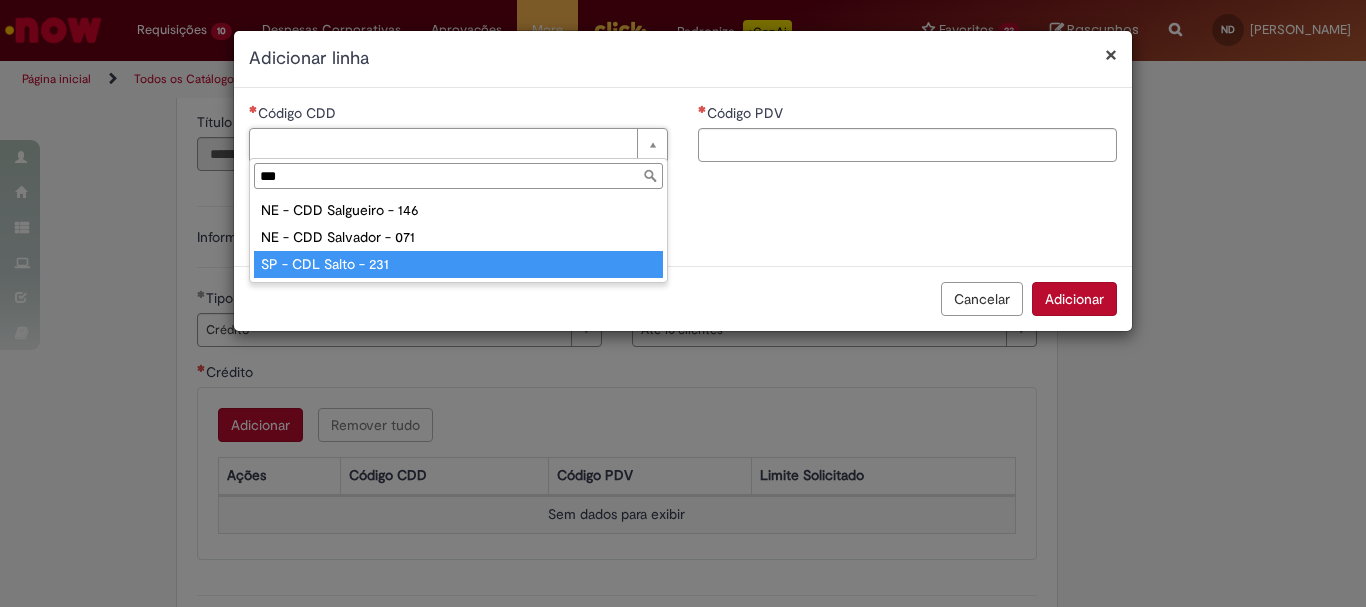 type on "**********" 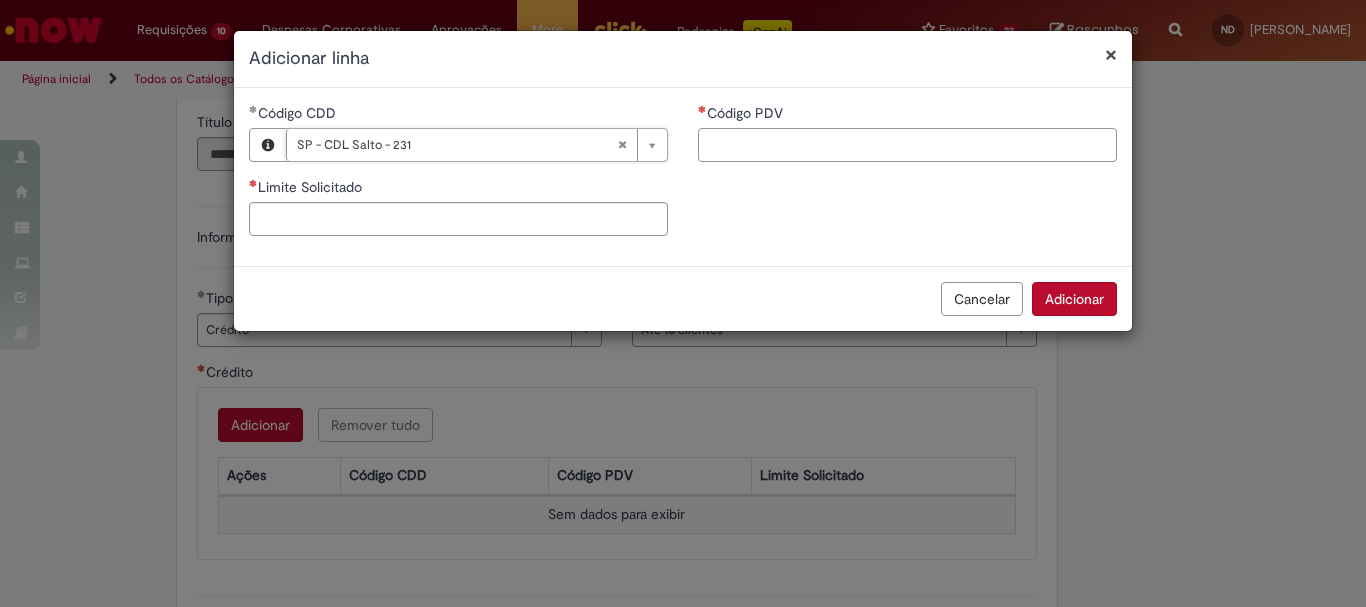 click on "Código PDV" at bounding box center (907, 145) 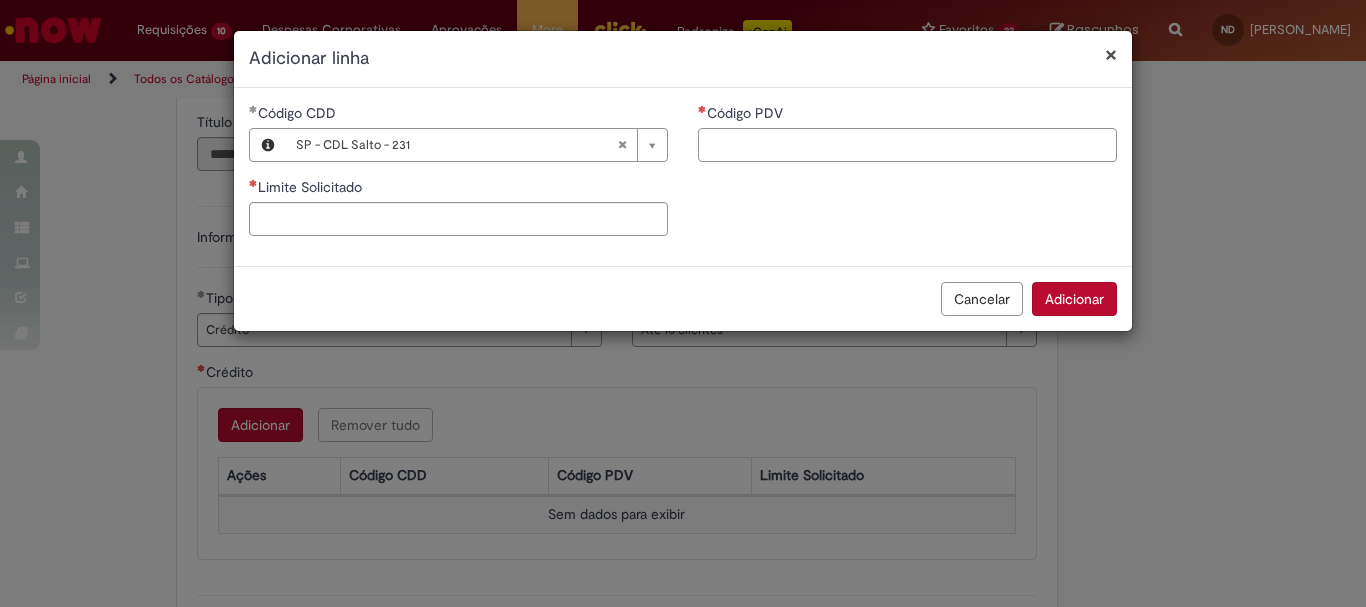 paste on "*****" 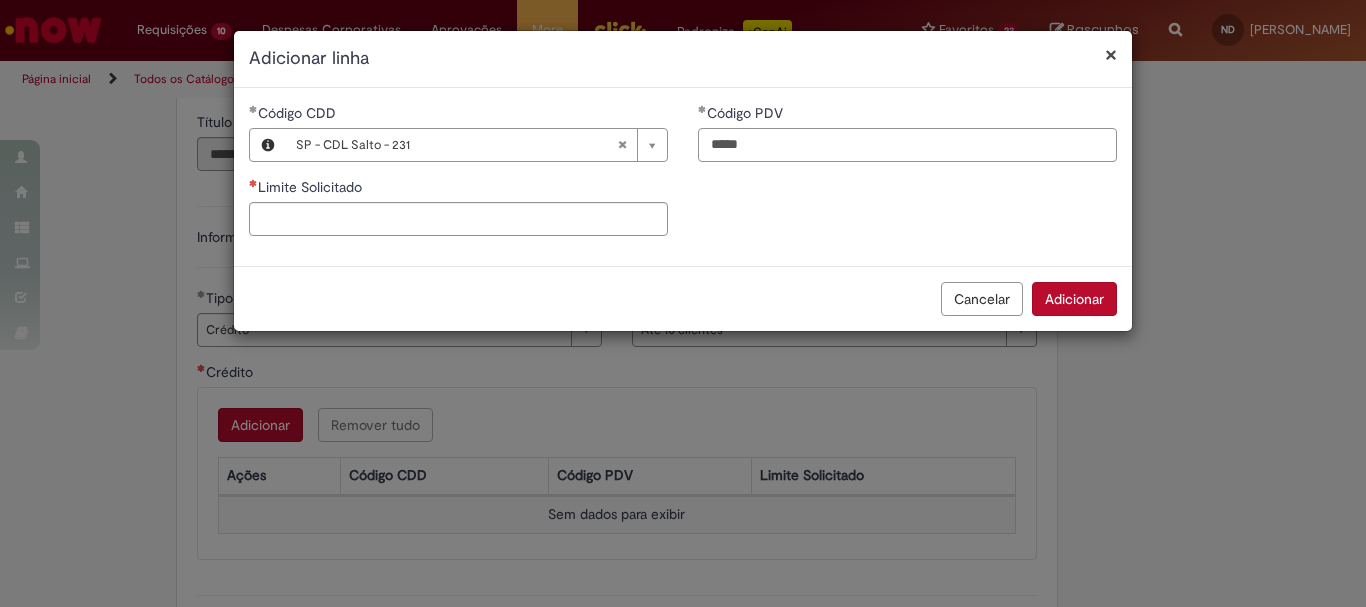 type on "*****" 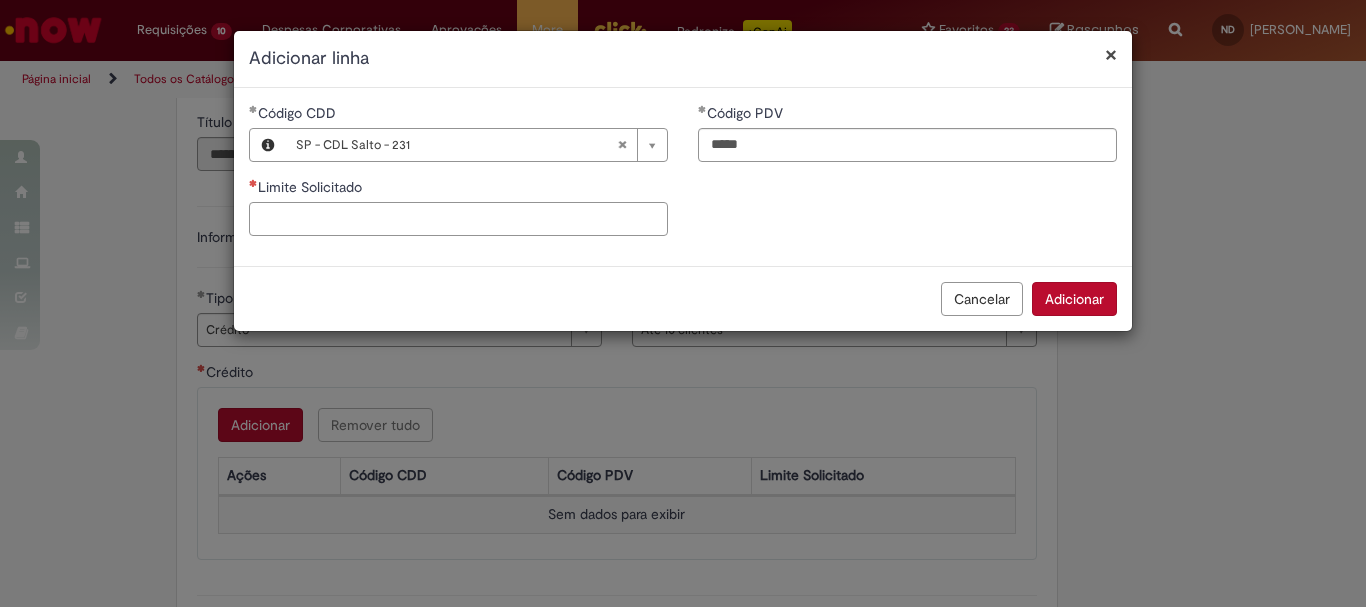 click on "Limite Solicitado" at bounding box center (458, 219) 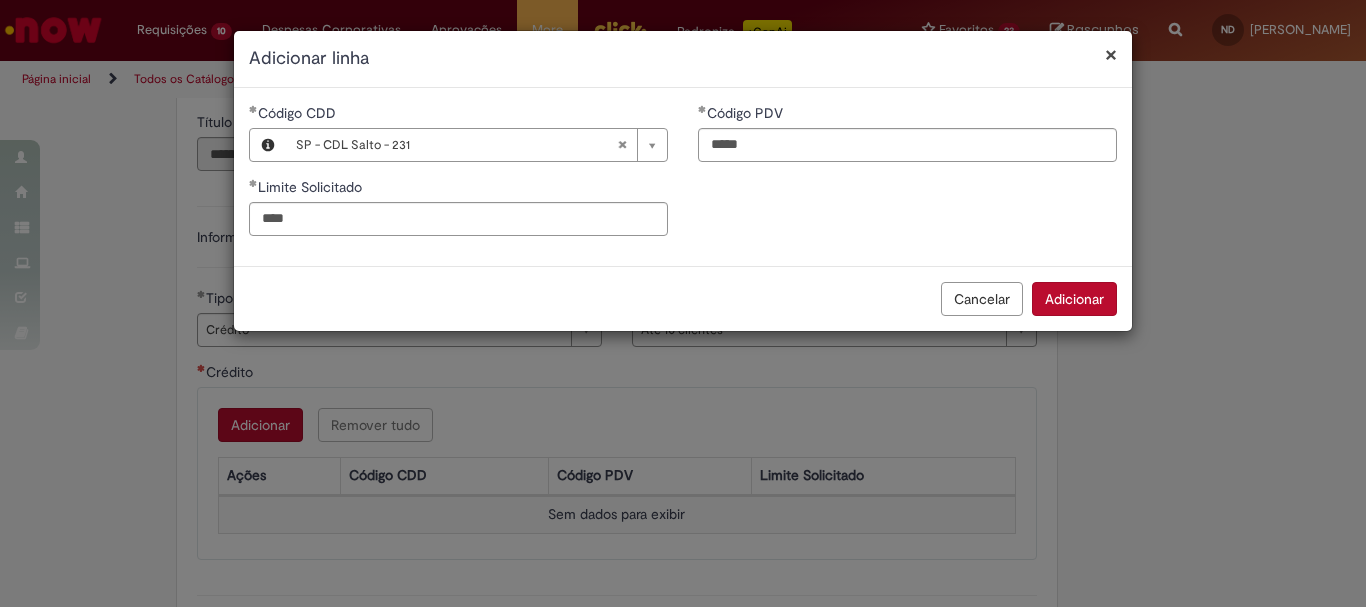 type on "********" 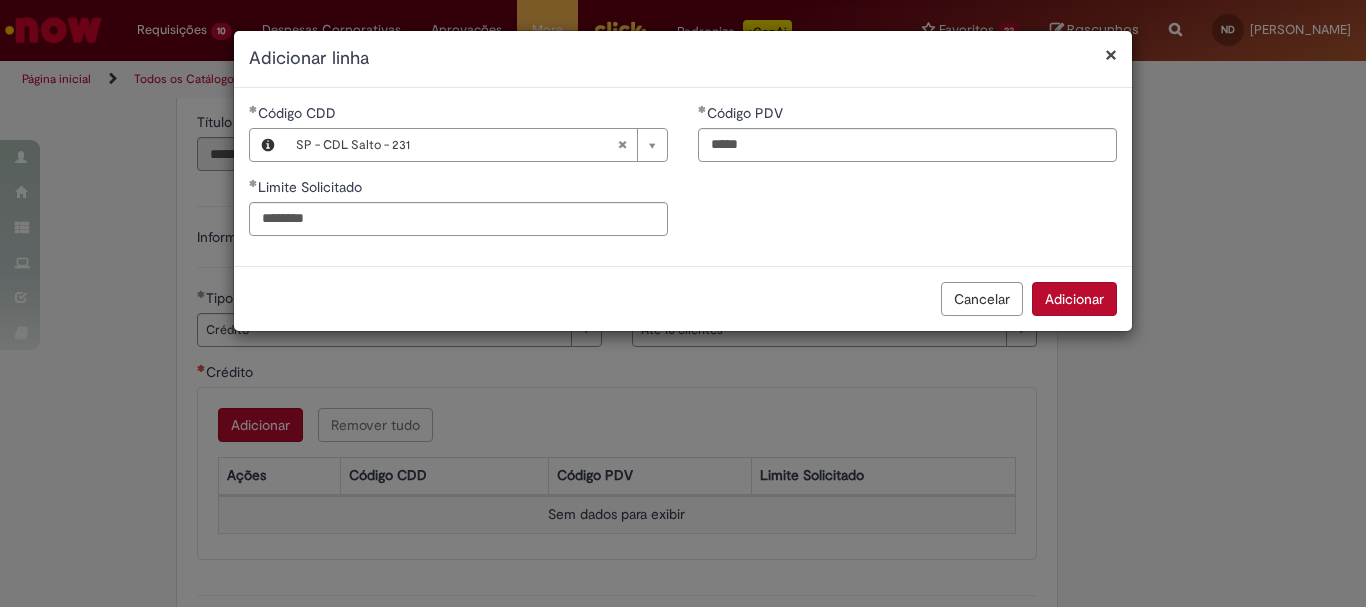 click on "**********" at bounding box center (683, 177) 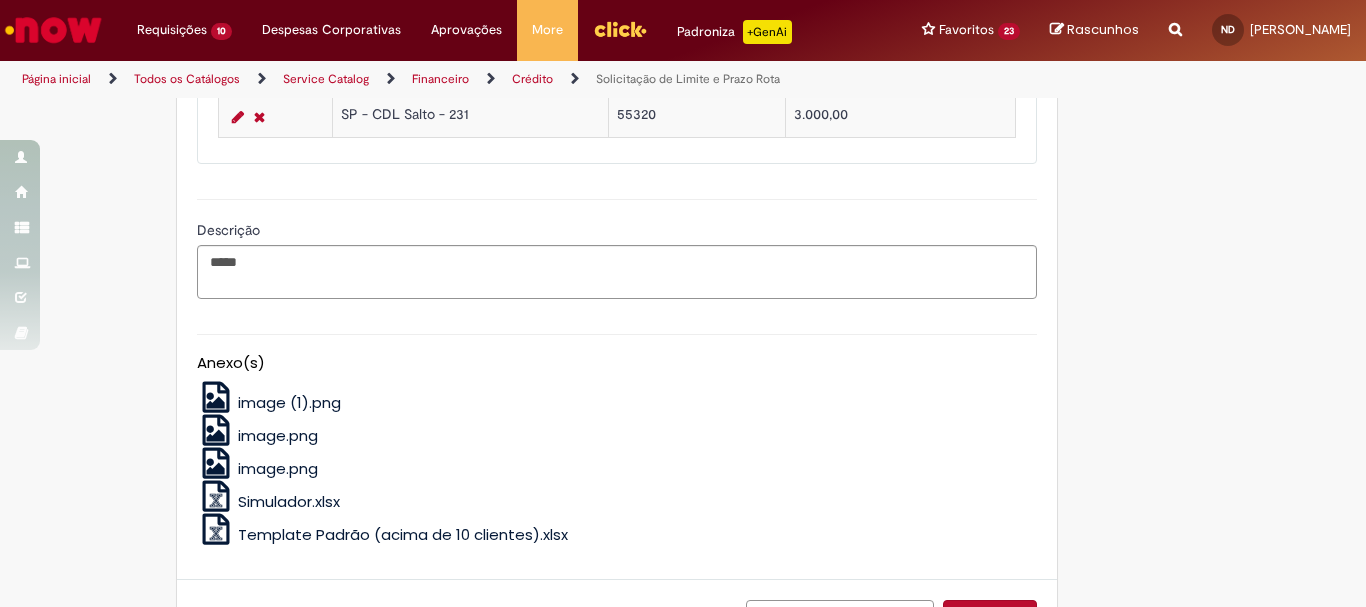 scroll, scrollTop: 1458, scrollLeft: 0, axis: vertical 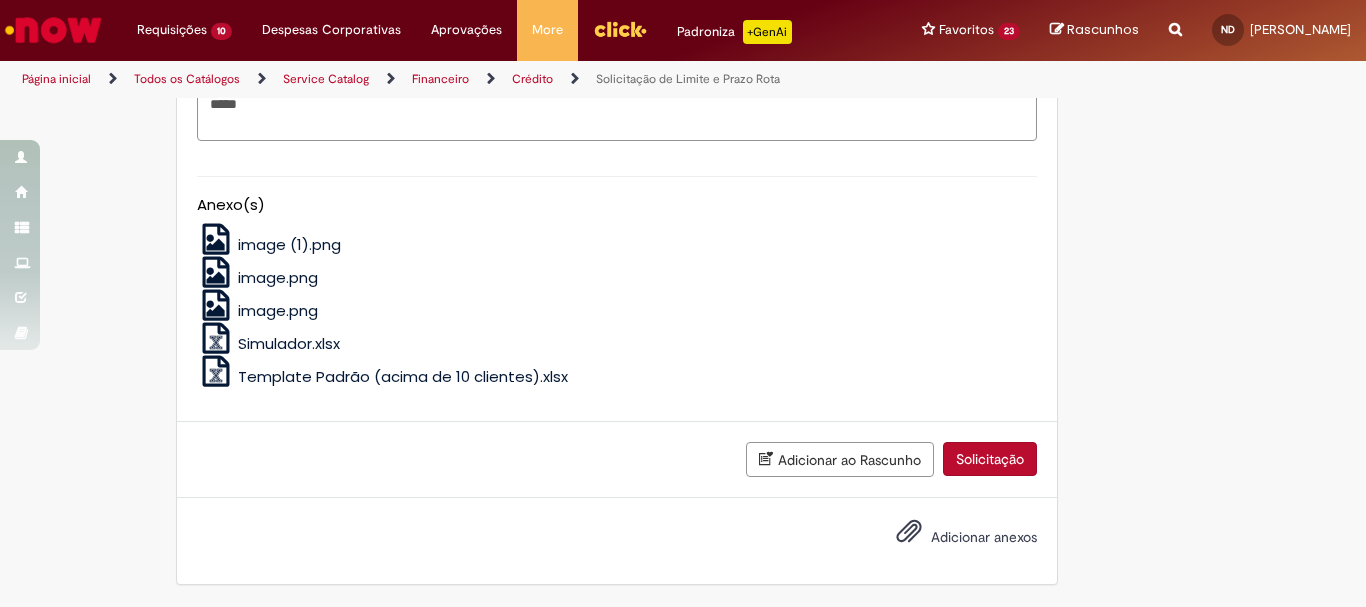 click on "Solicitação" at bounding box center [990, 459] 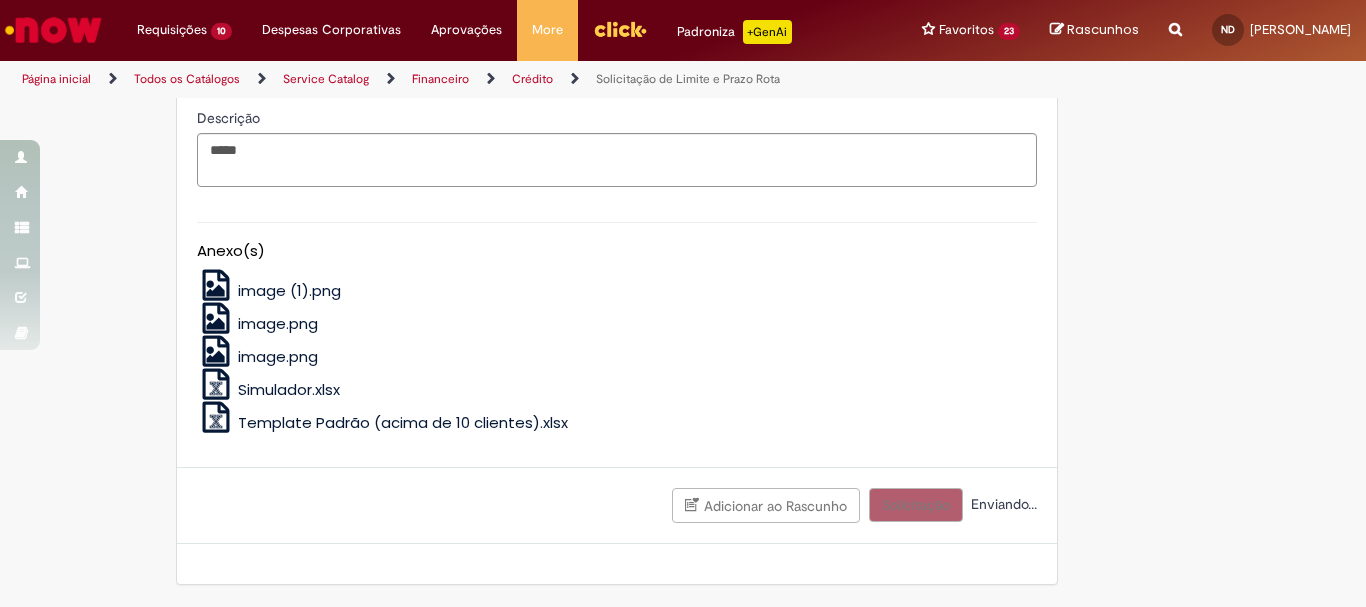 scroll, scrollTop: 1412, scrollLeft: 0, axis: vertical 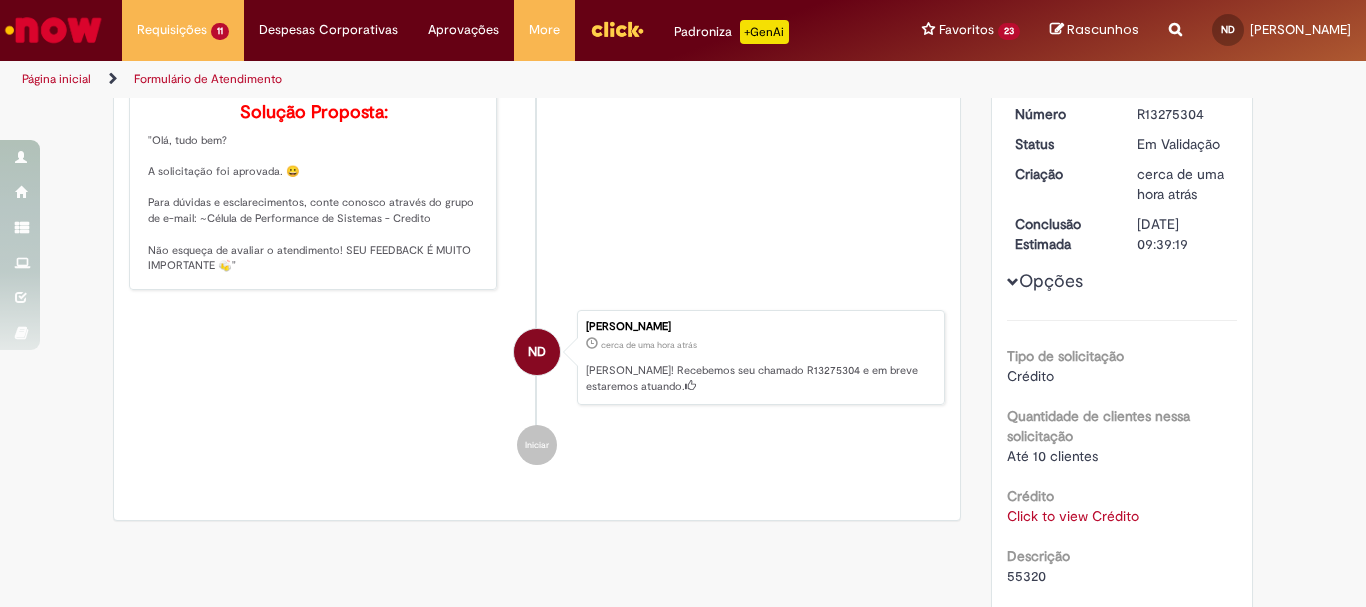 click at bounding box center [617, 29] 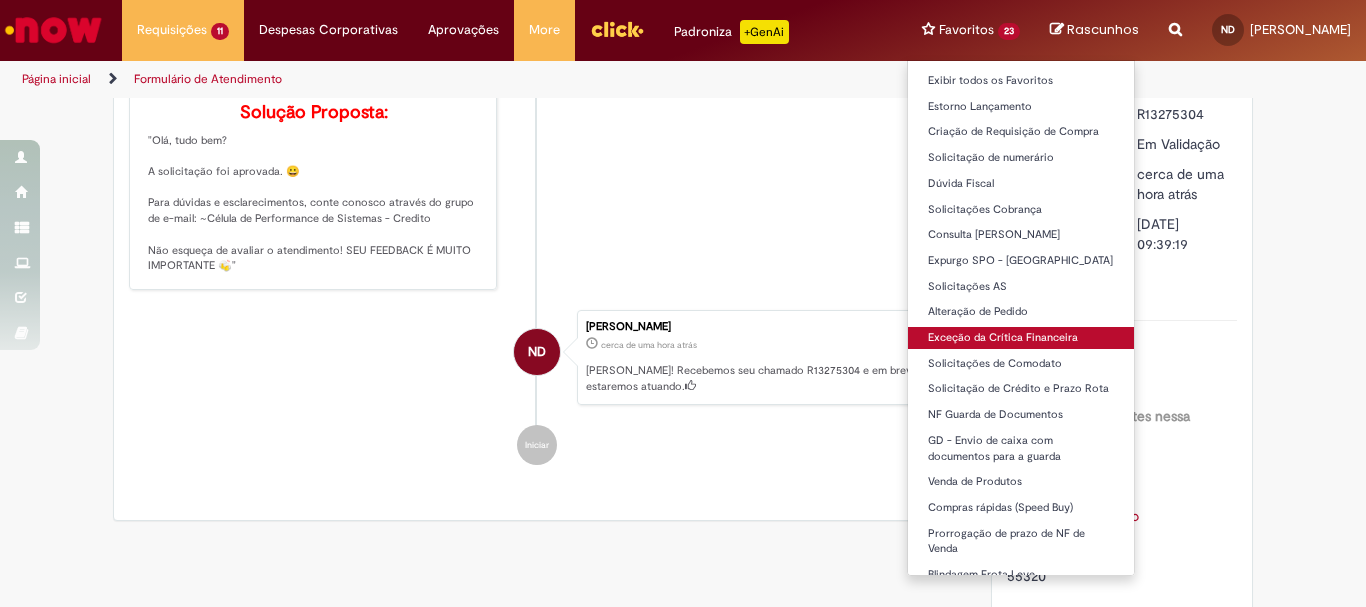 click on "Exceção da Crítica Financeira" at bounding box center [1021, 338] 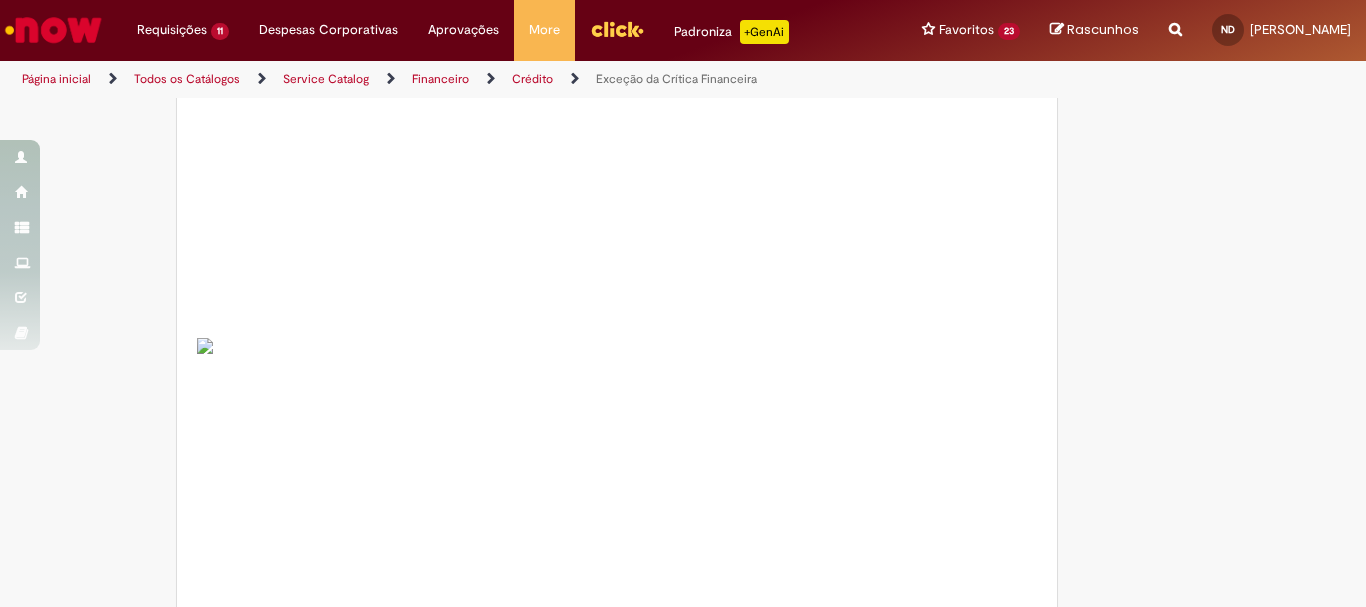 type on "********" 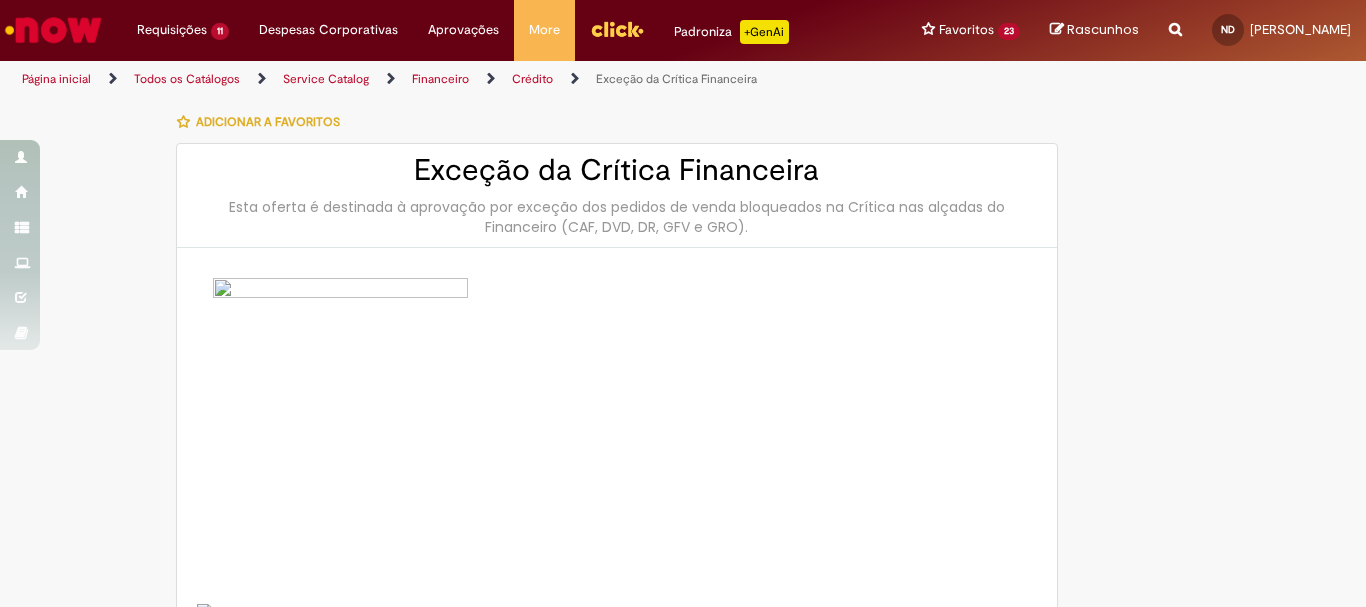 type on "**********" 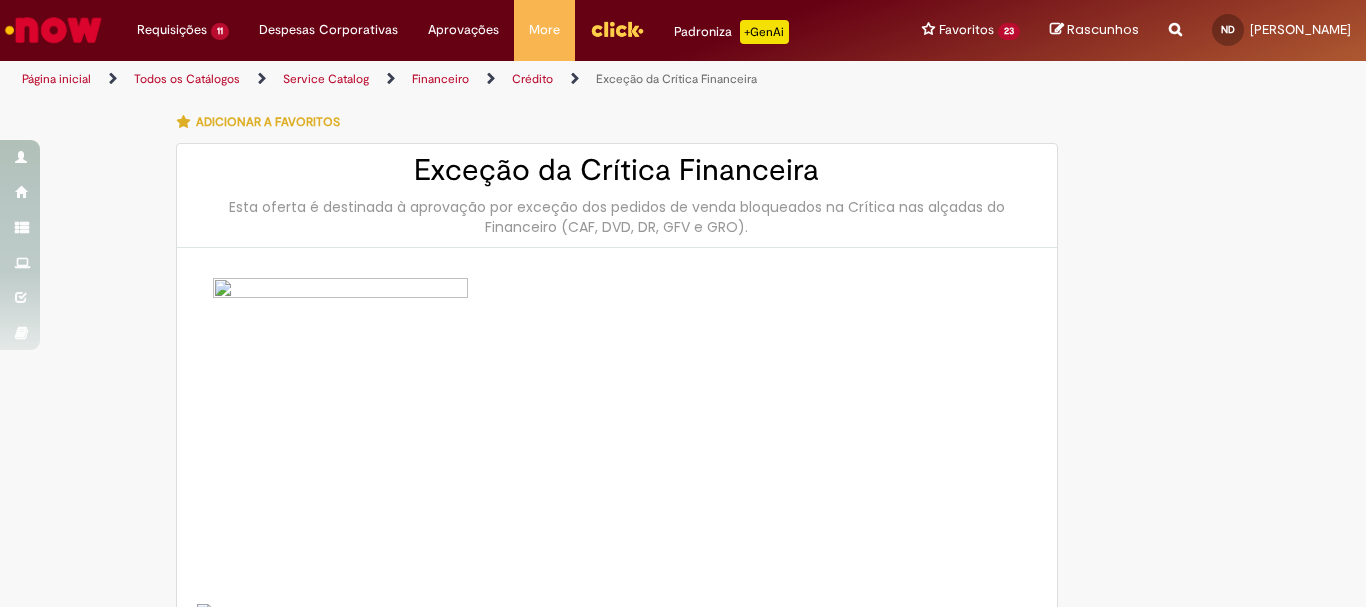 type on "**********" 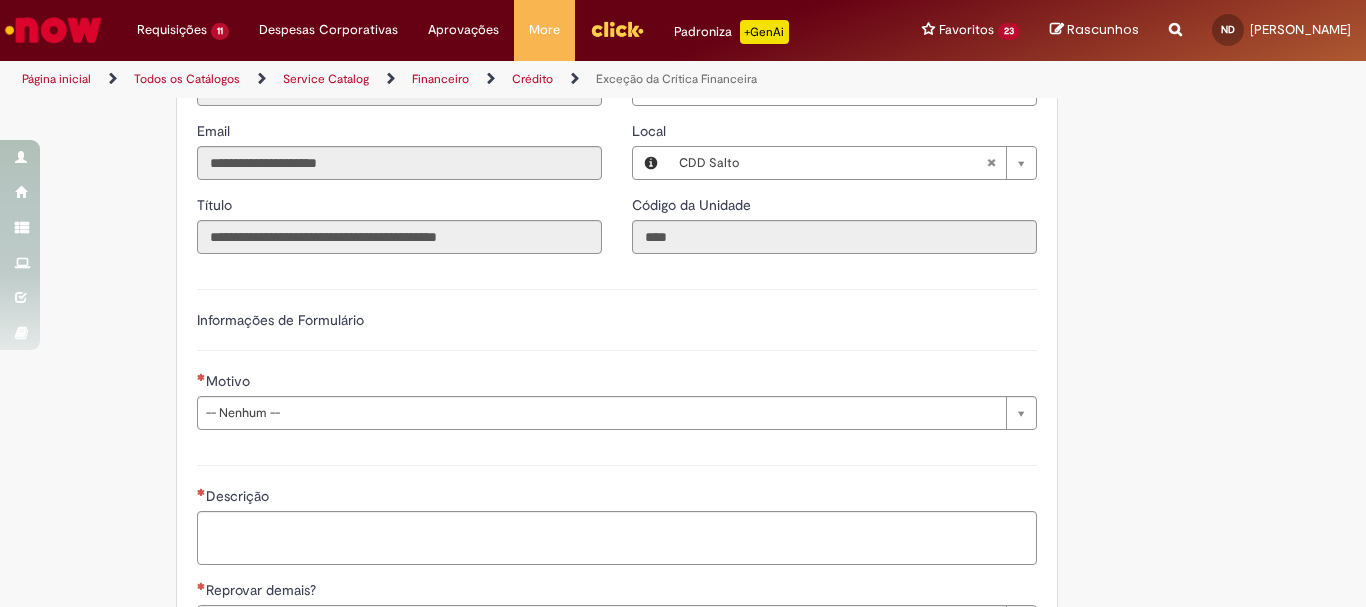 scroll, scrollTop: 1200, scrollLeft: 0, axis: vertical 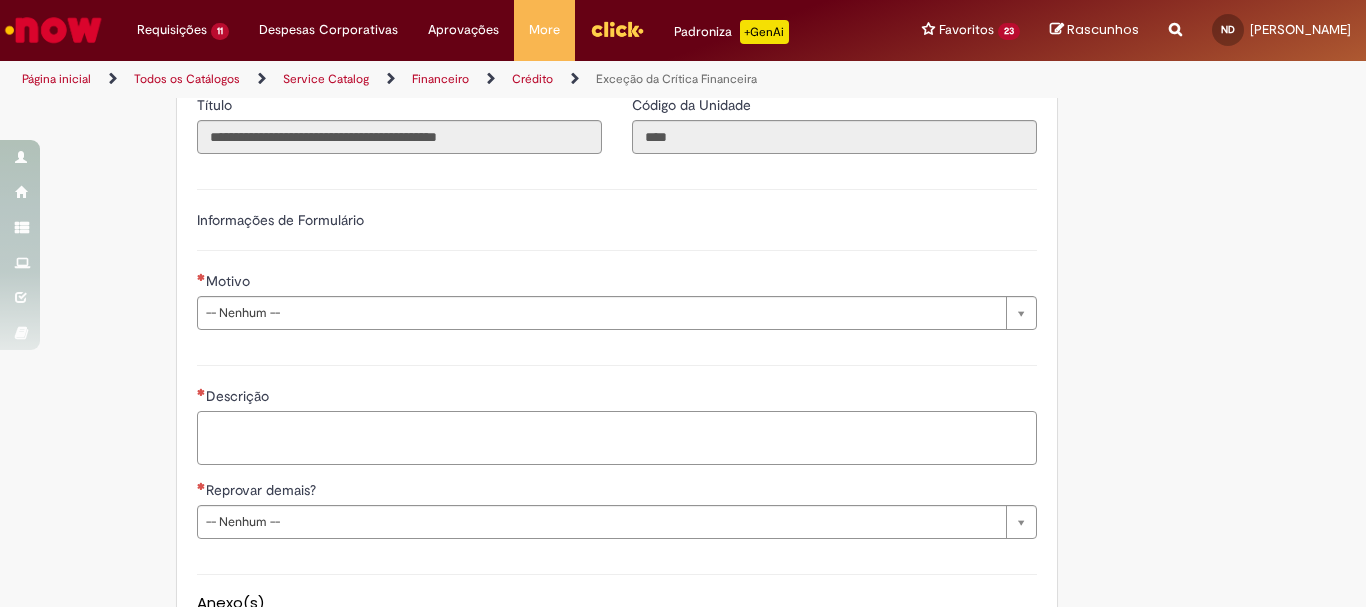 click on "Descrição" at bounding box center (617, 438) 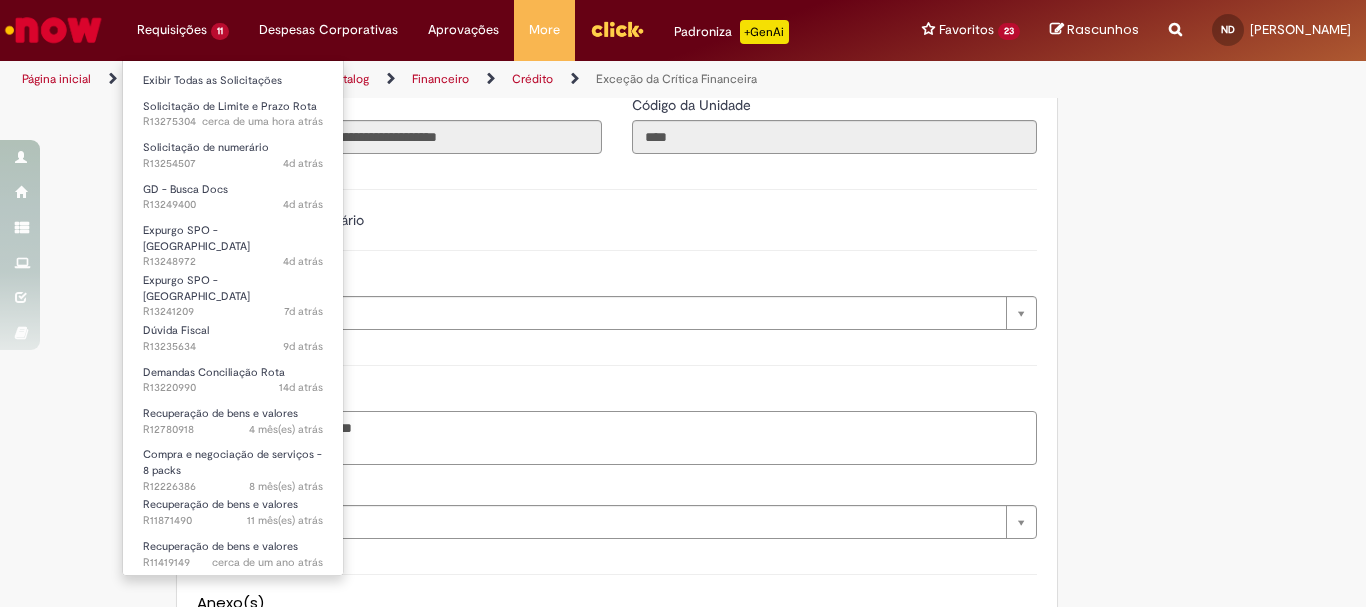 type on "**********" 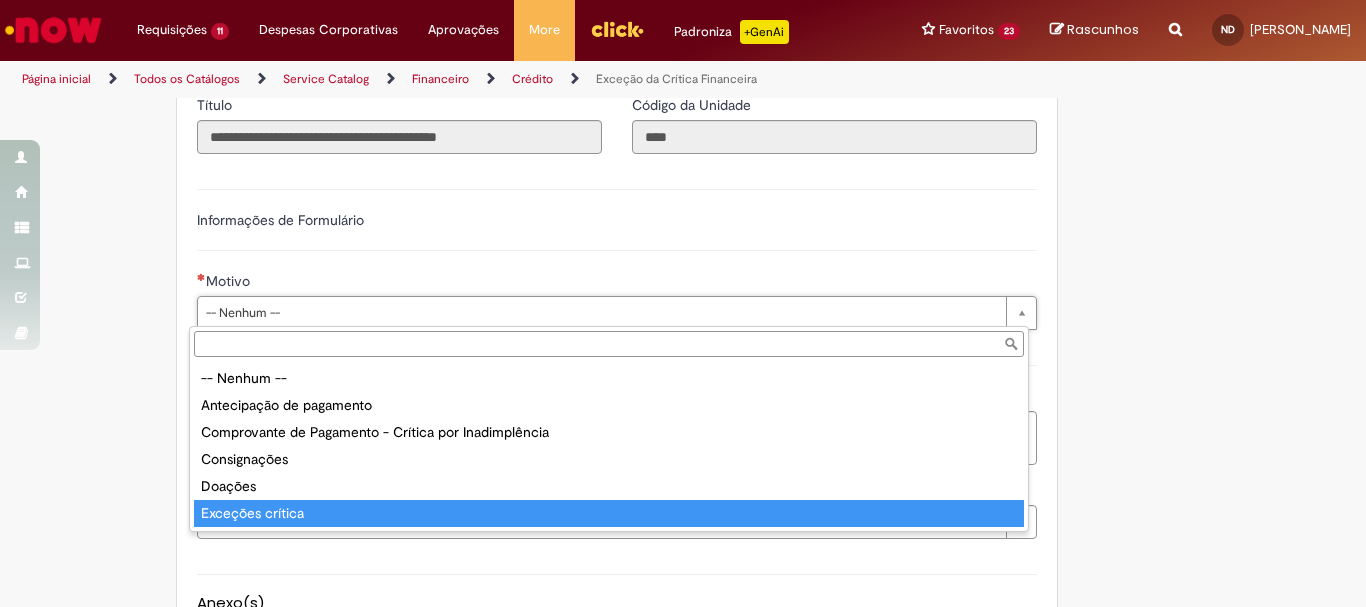 type on "**********" 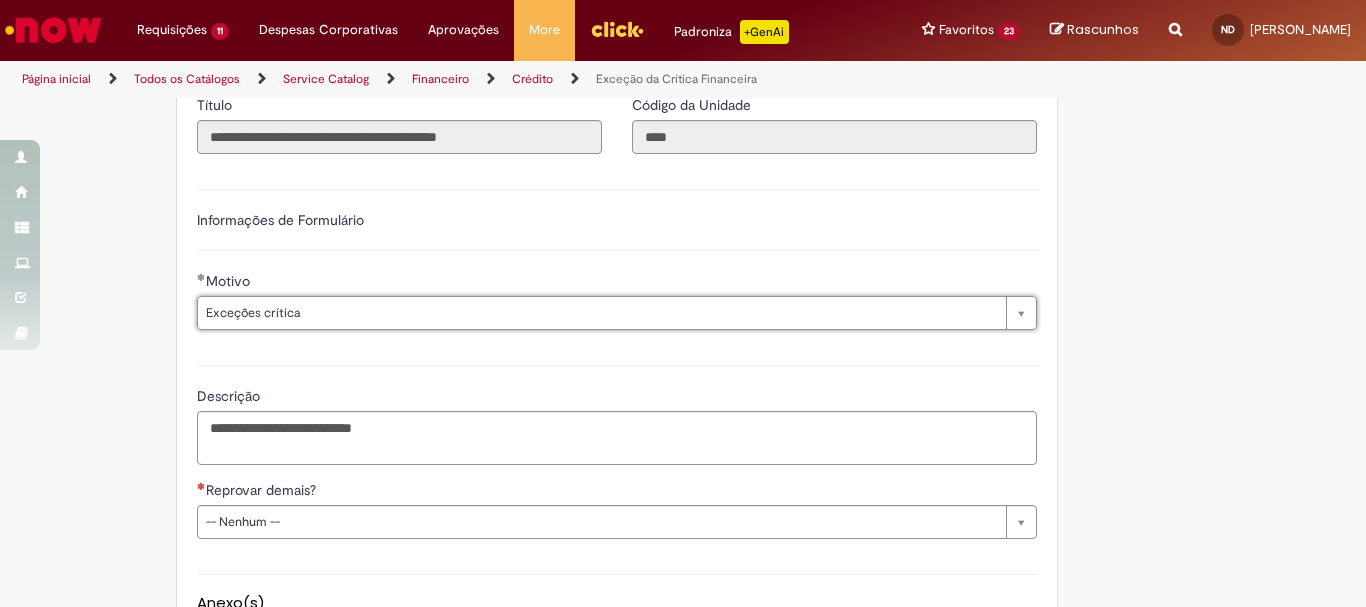 scroll, scrollTop: 1300, scrollLeft: 0, axis: vertical 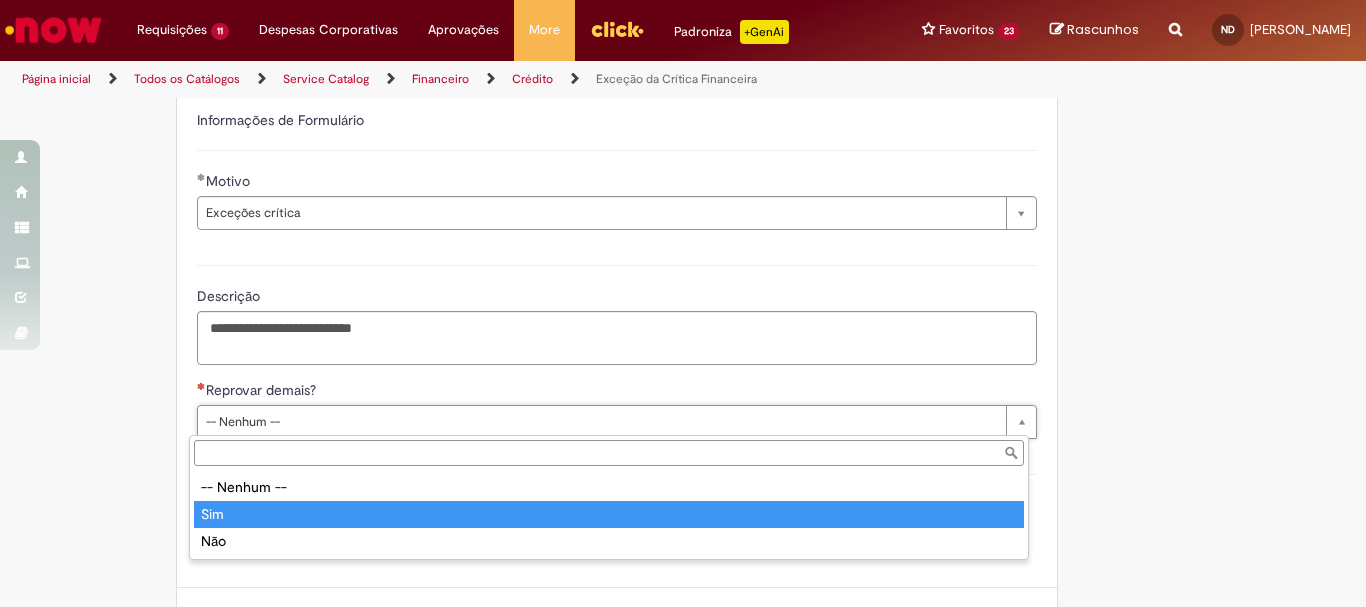 type on "***" 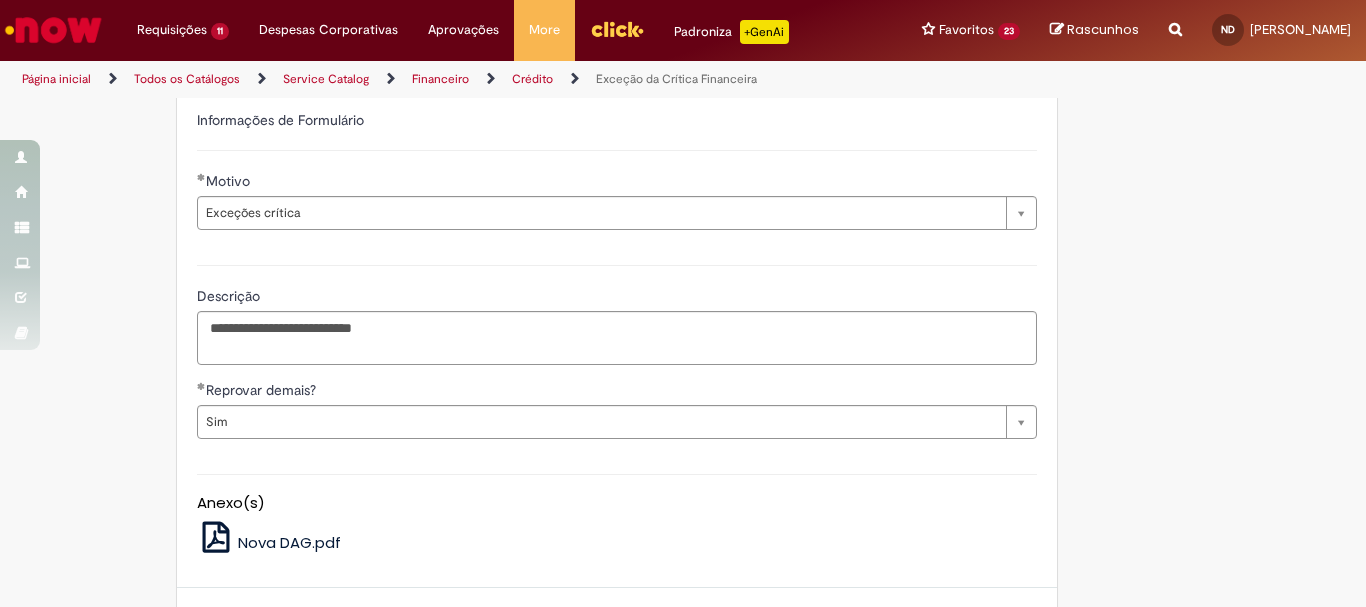 click on "Tire dúvidas com LupiAssist    +GenAI
Oi! Eu sou LupiAssist, uma Inteligência Artificial Generativa em constante aprendizado   Meu conteúdo é monitorado para trazer uma melhor experiência
Dúvidas comuns:
Só mais um instante, estou consultando nossas bases de conhecimento  e escrevendo a melhor resposta pra você!
Title
Lorem ipsum dolor sit amet    Fazer uma nova pergunta
Gerei esta resposta utilizando IA Generativa em conjunto com os nossos padrões. Em caso de divergência, os documentos oficiais prevalecerão.
Saiba mais em:
Ou ligue para:
E aí, te ajudei?
Sim, obrigado!" at bounding box center [683, -214] 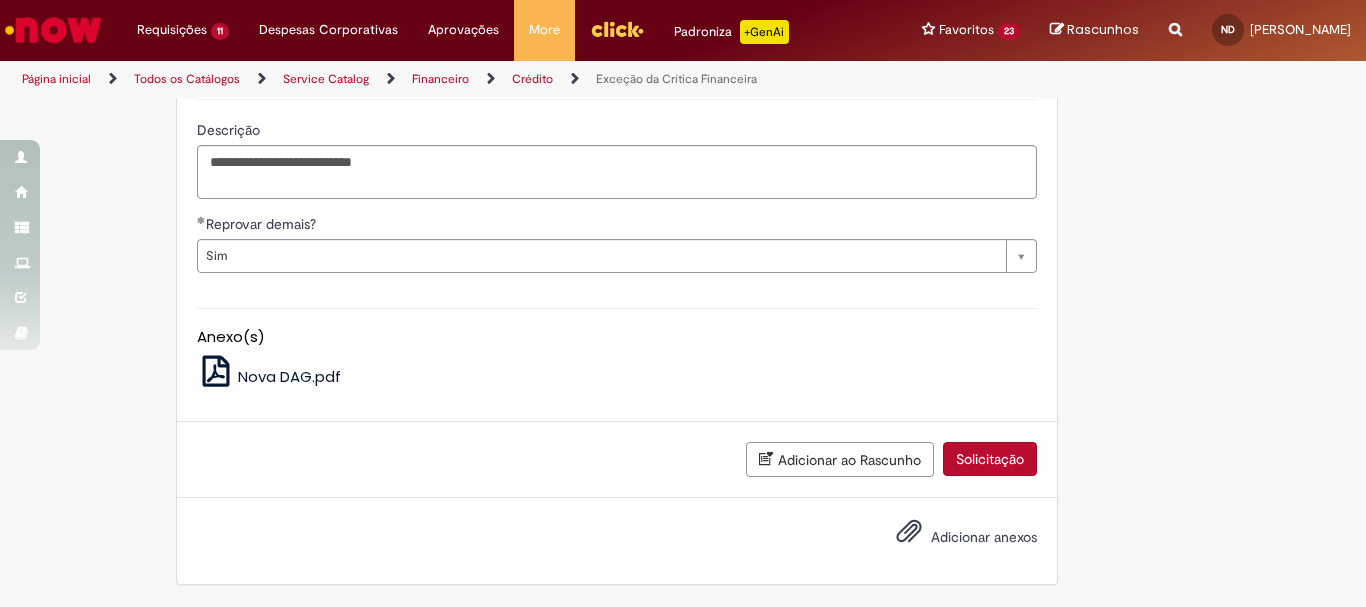 click on "Solicitação" at bounding box center (990, 459) 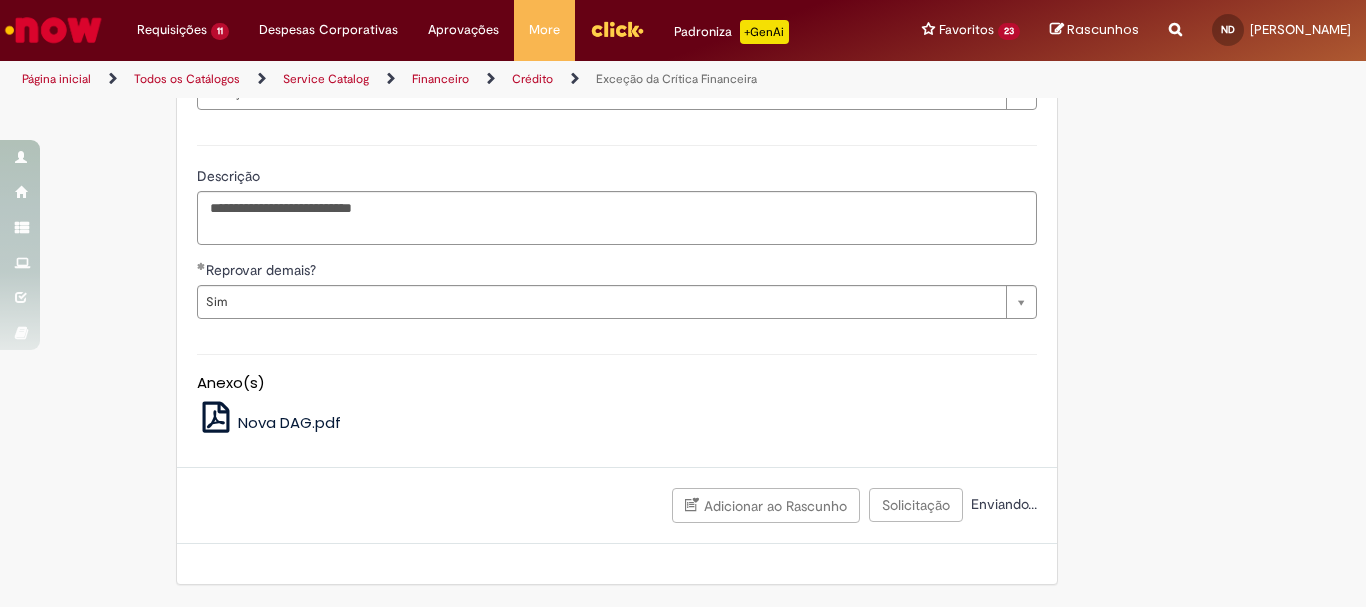 scroll, scrollTop: 1420, scrollLeft: 0, axis: vertical 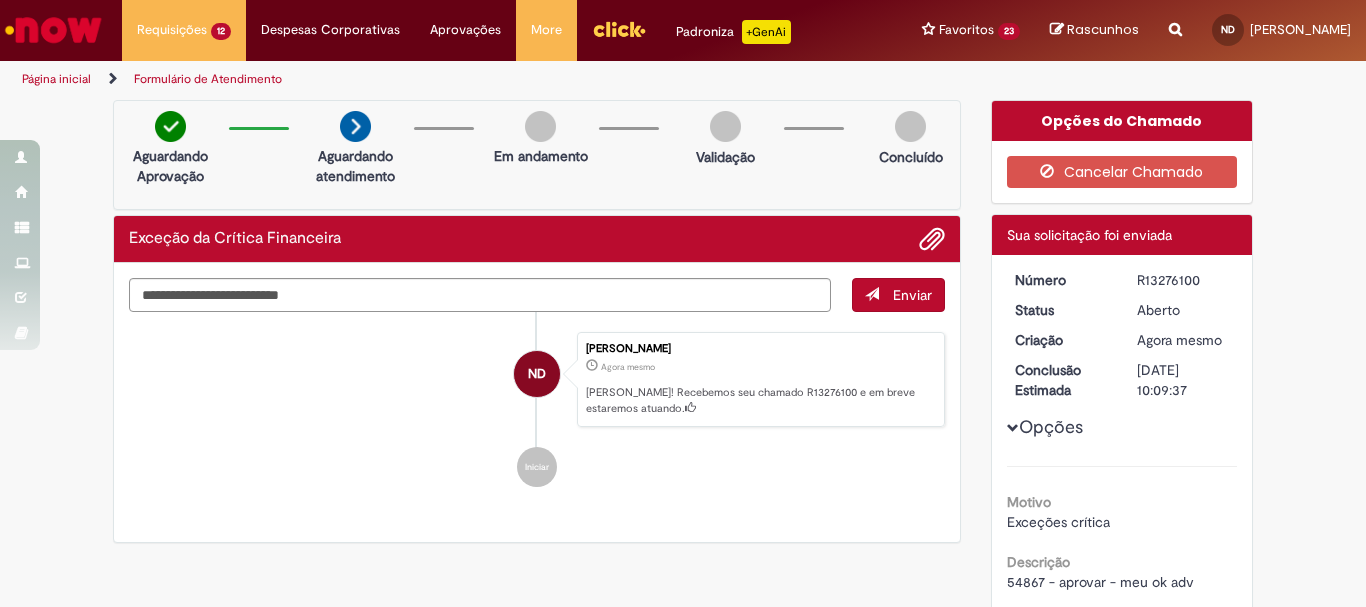 click on "R13276100" at bounding box center [1183, 280] 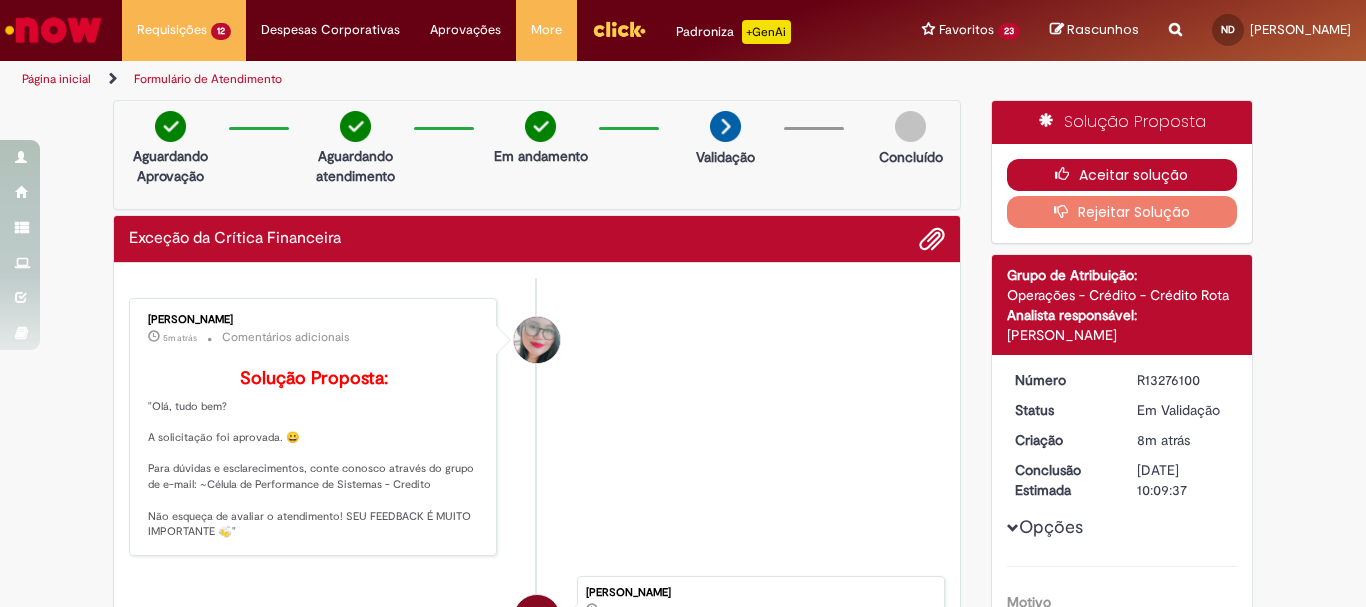 click on "Aceitar solução" at bounding box center (1122, 175) 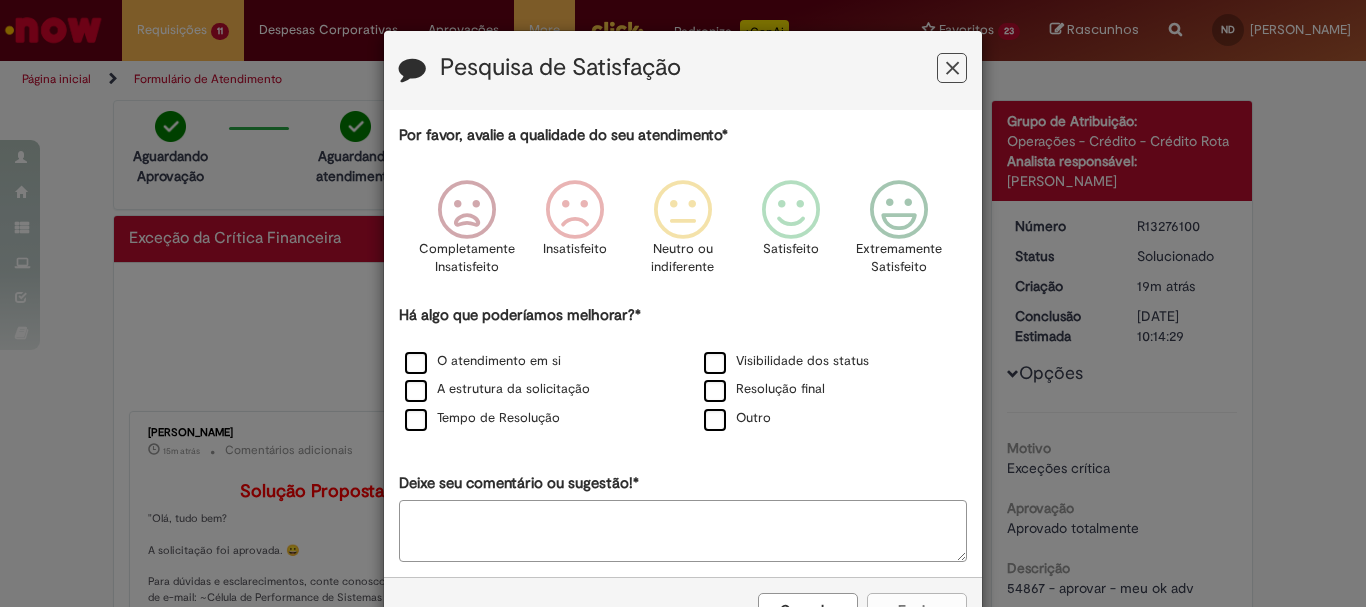 click at bounding box center (952, 68) 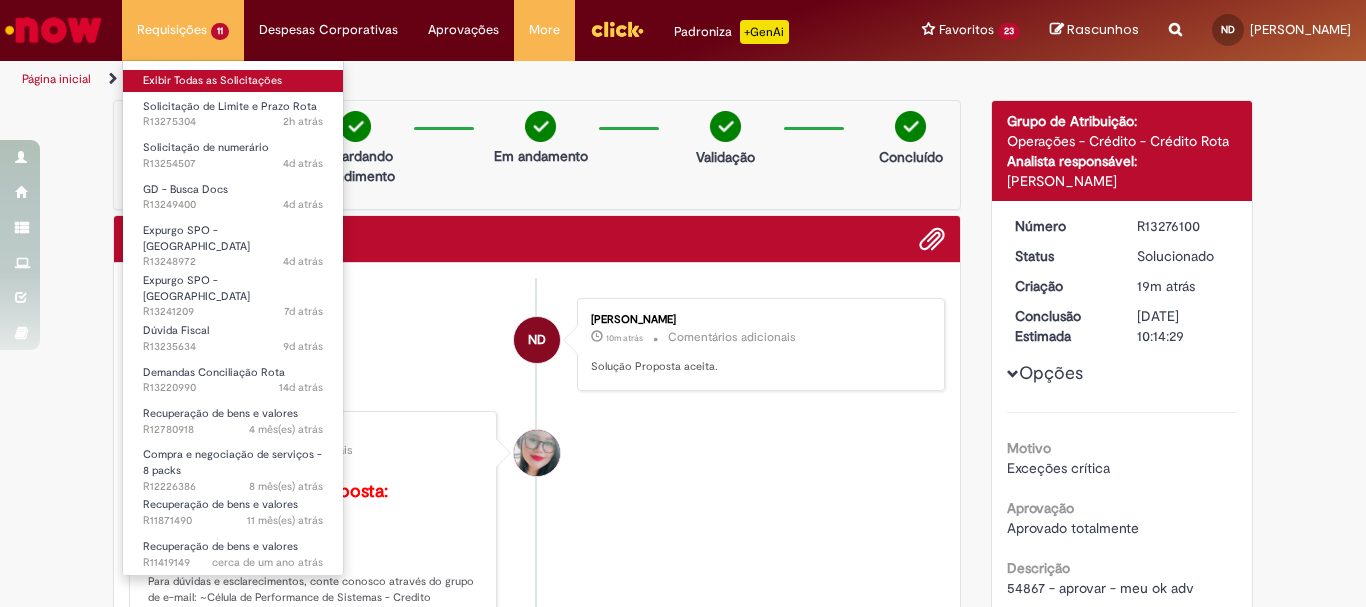 click on "Exibir Todas as Solicitações" at bounding box center (233, 81) 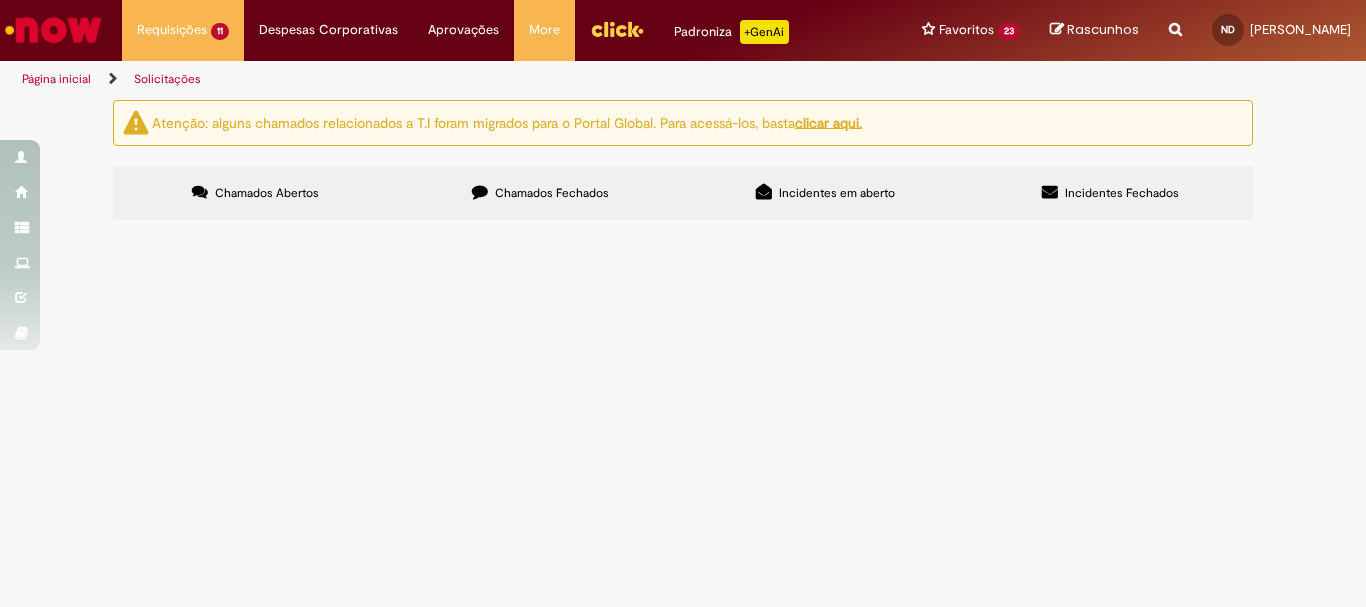 scroll, scrollTop: 200, scrollLeft: 0, axis: vertical 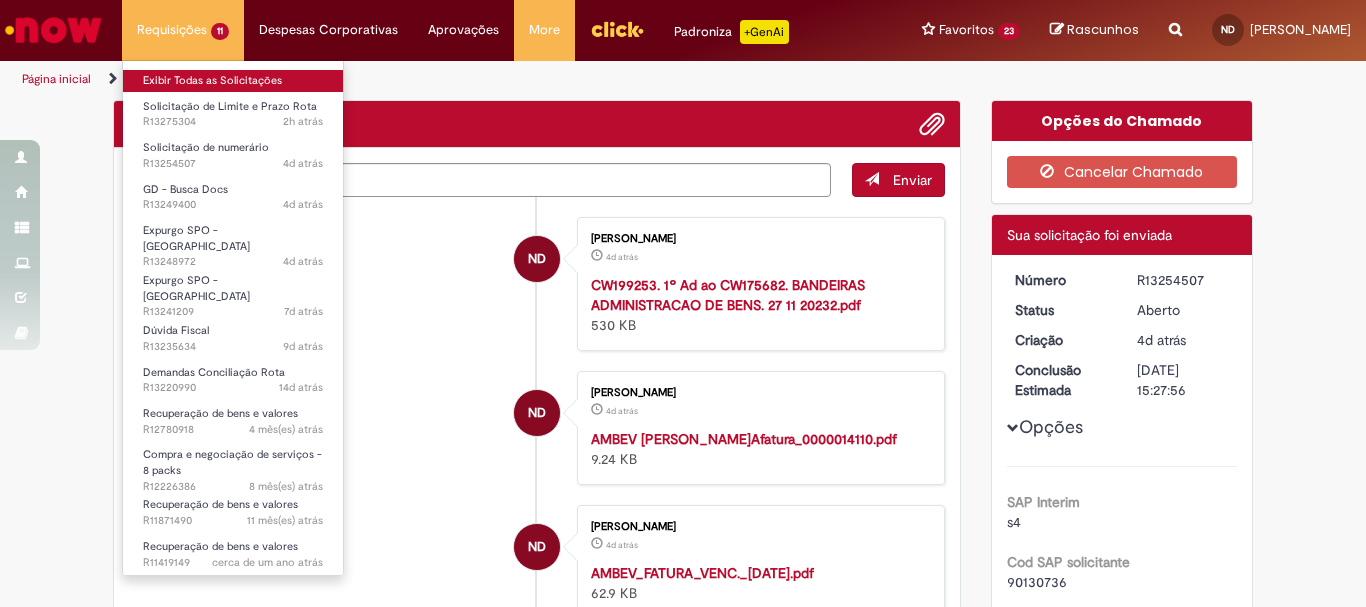 click on "Exibir Todas as Solicitações" at bounding box center (233, 81) 